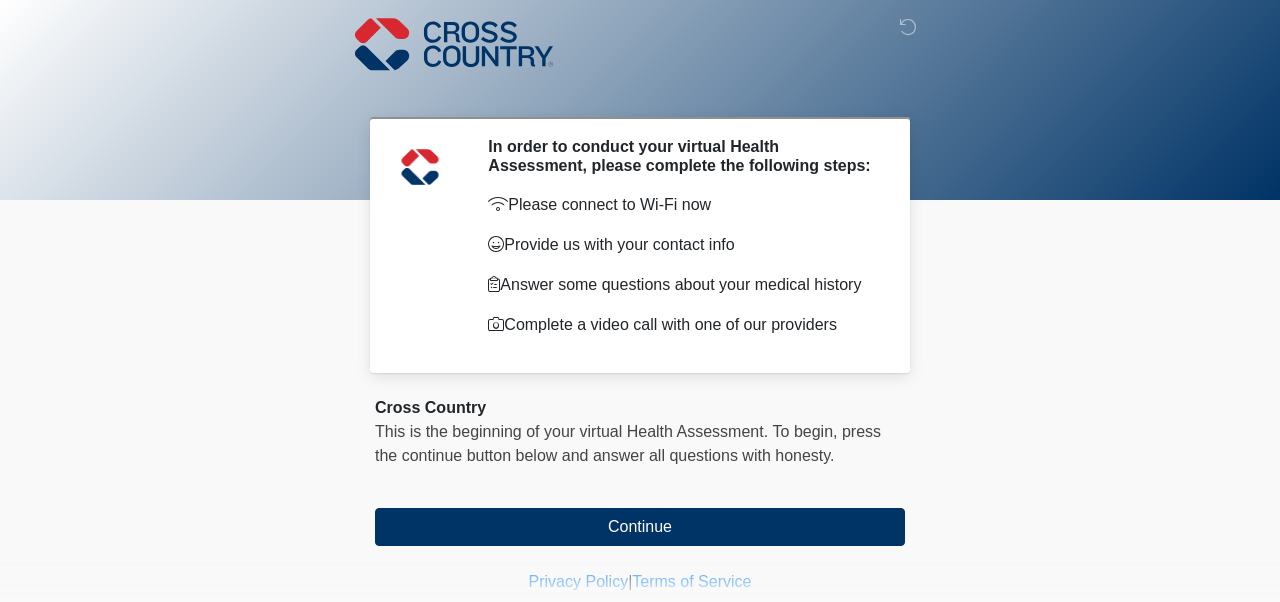 scroll, scrollTop: 0, scrollLeft: 0, axis: both 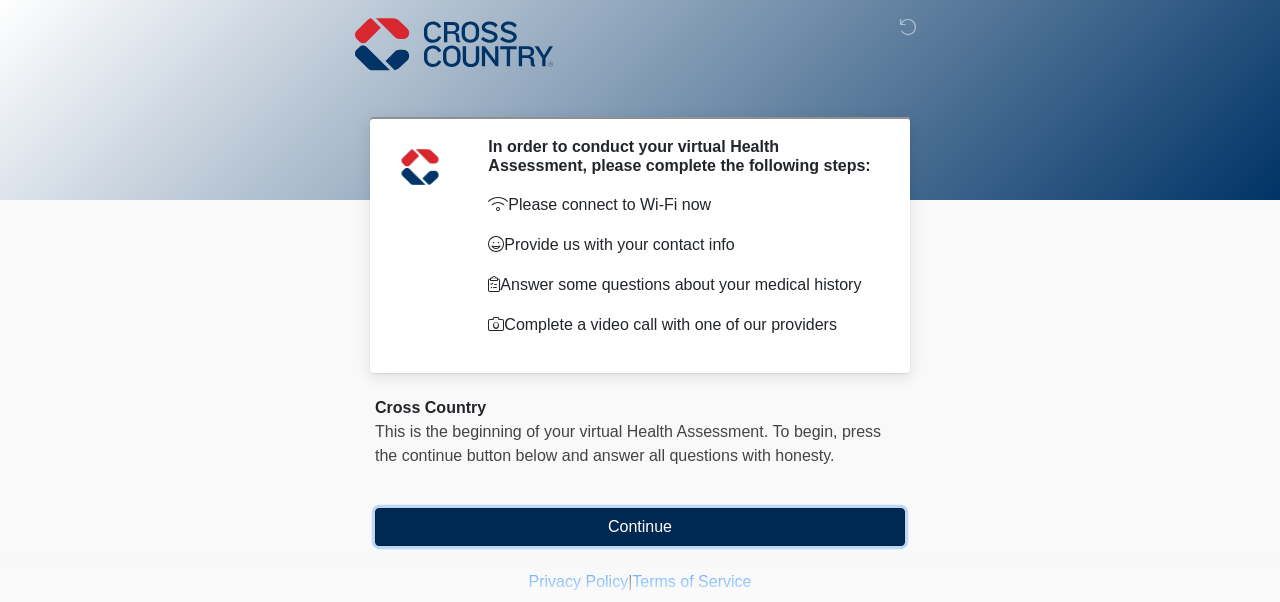 click on "Continue" at bounding box center [640, 527] 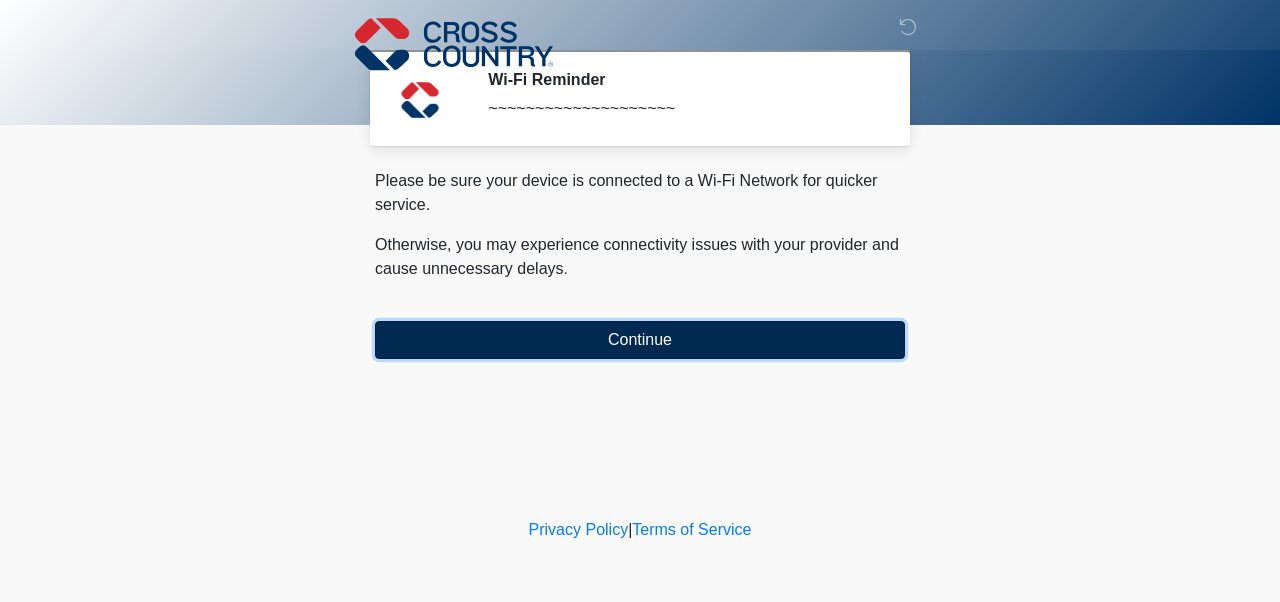 click on "Continue" at bounding box center [640, 340] 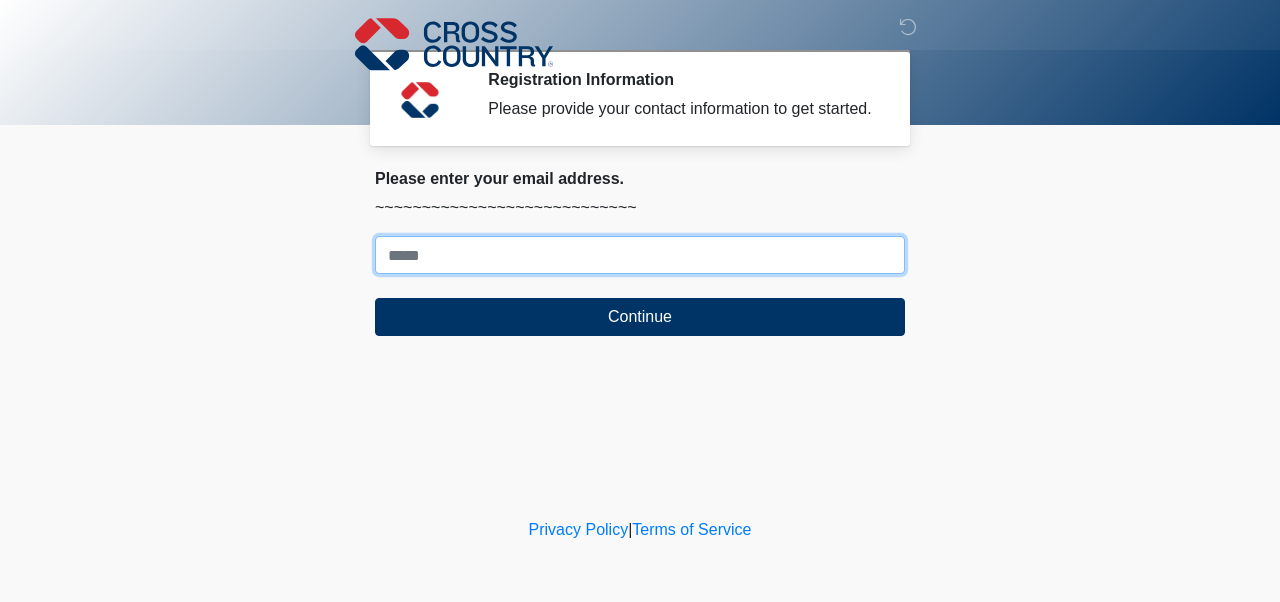 click on "Where should we email your response?" at bounding box center [640, 255] 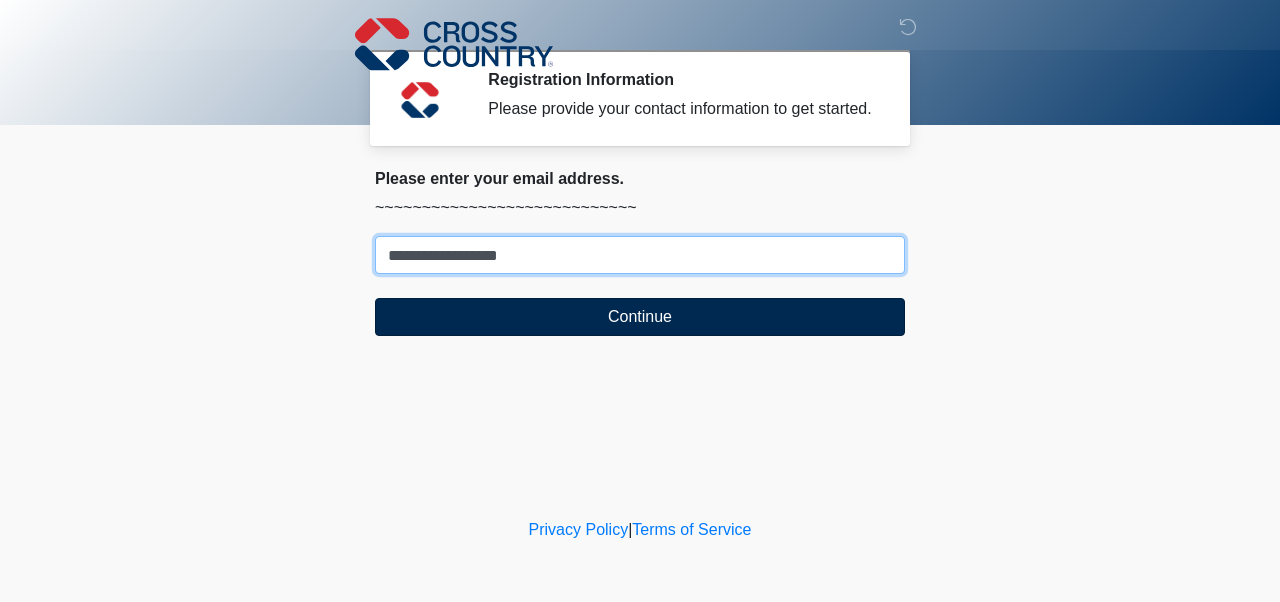 type on "**********" 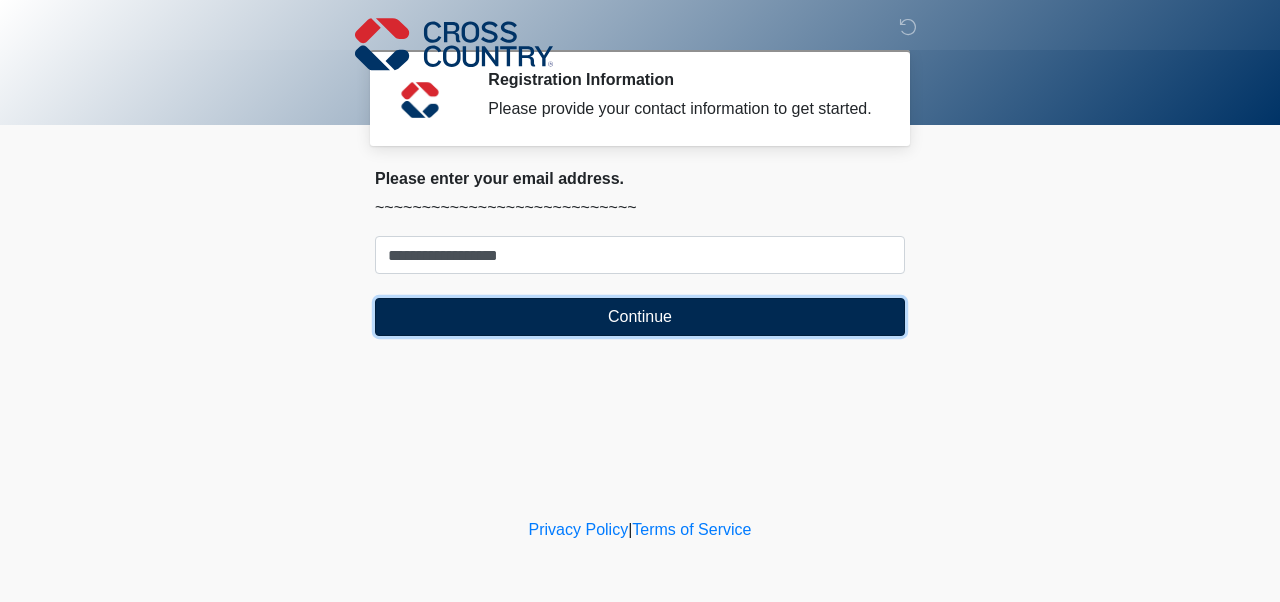 click on "Continue" at bounding box center [640, 317] 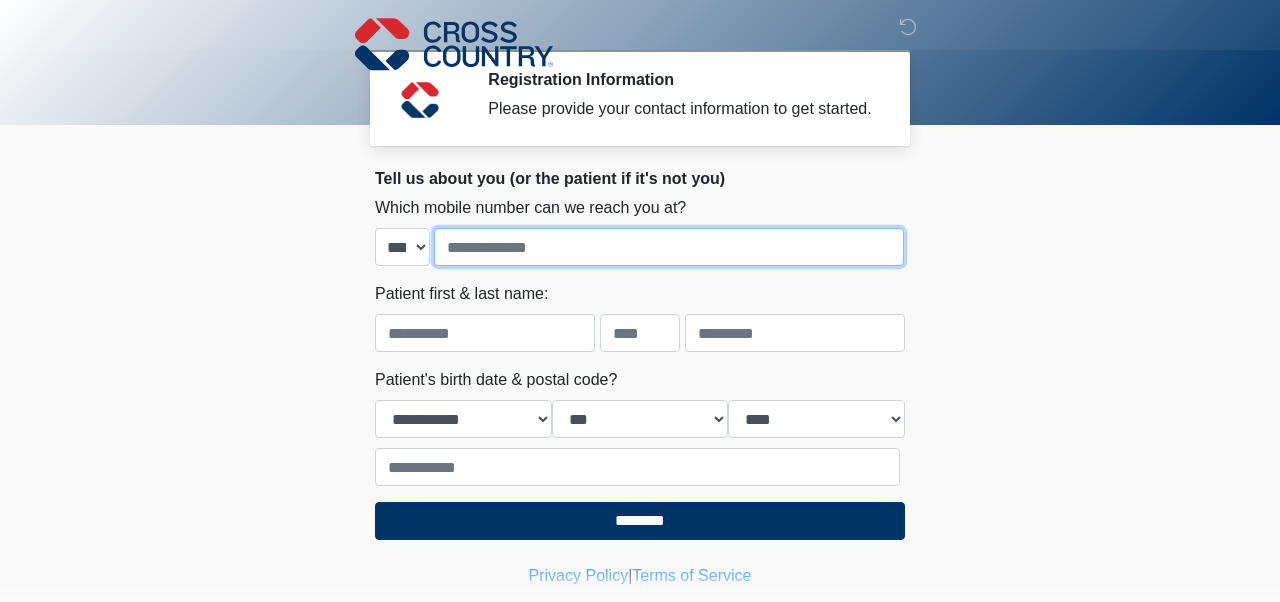click at bounding box center [669, 247] 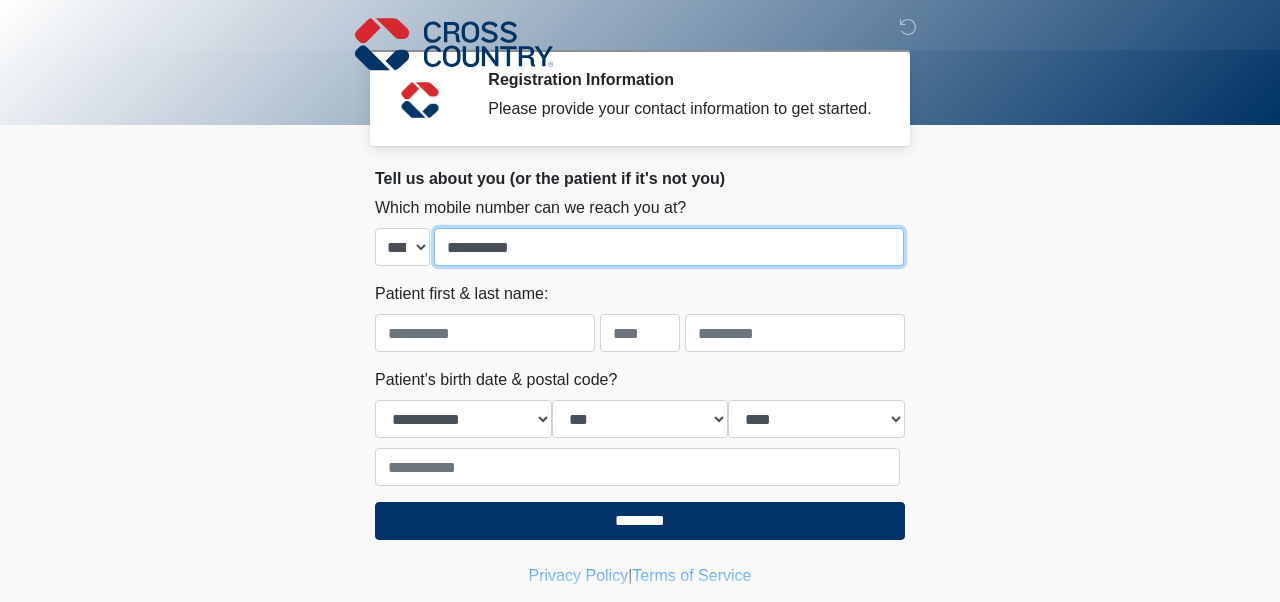 type on "**********" 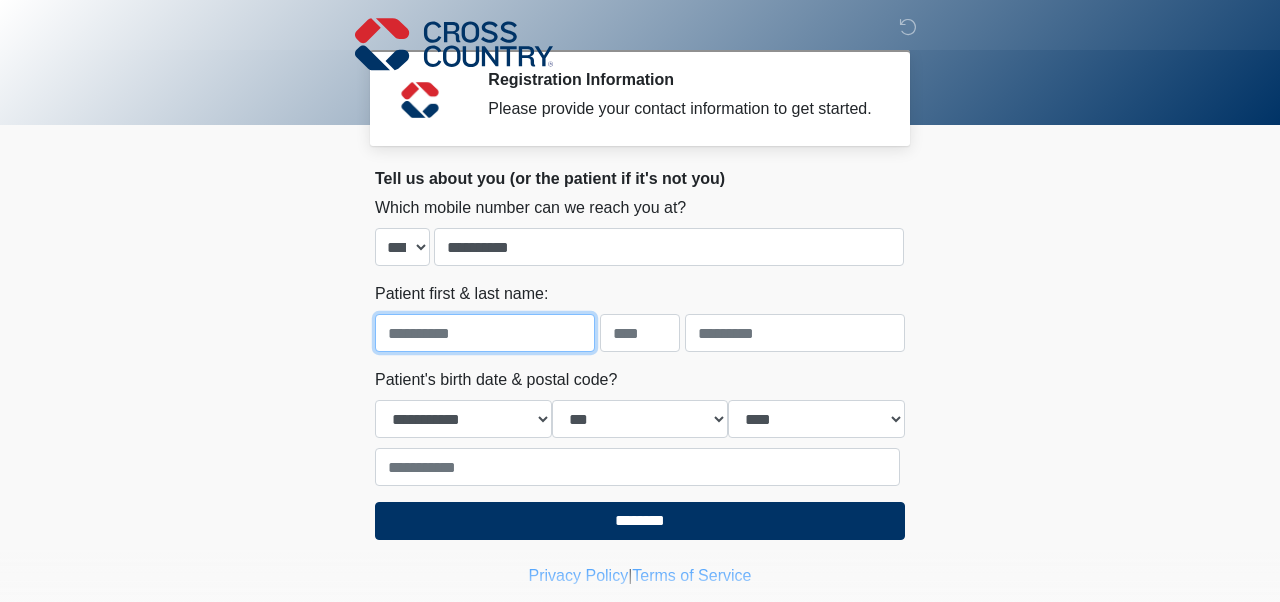 click at bounding box center (485, 333) 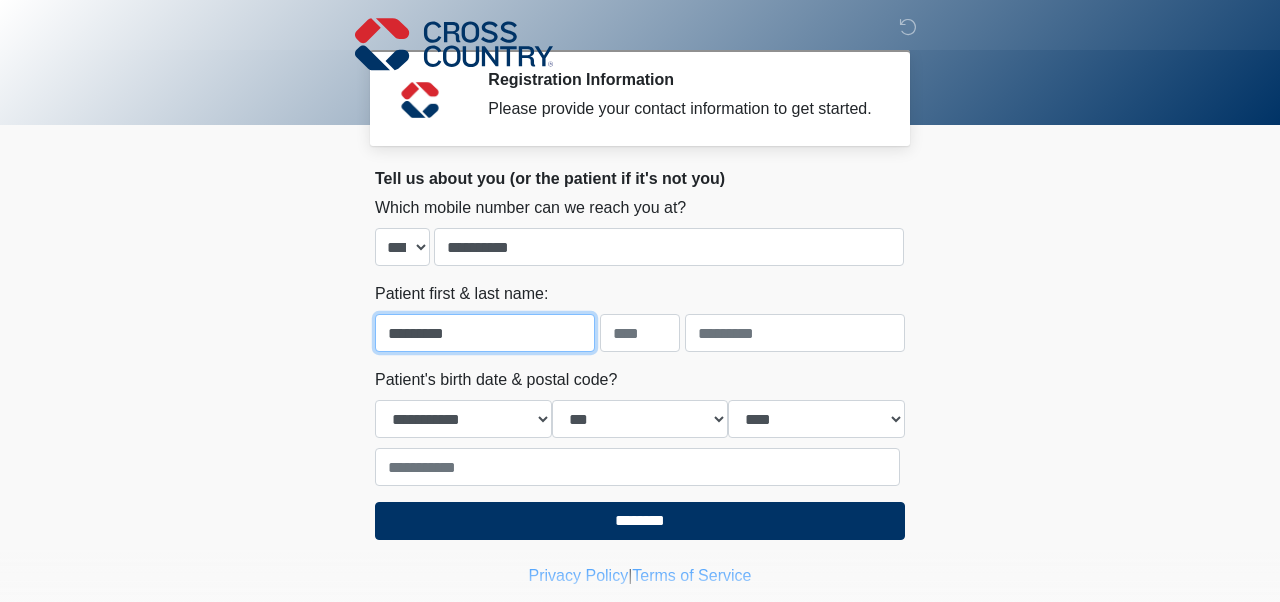 type on "*********" 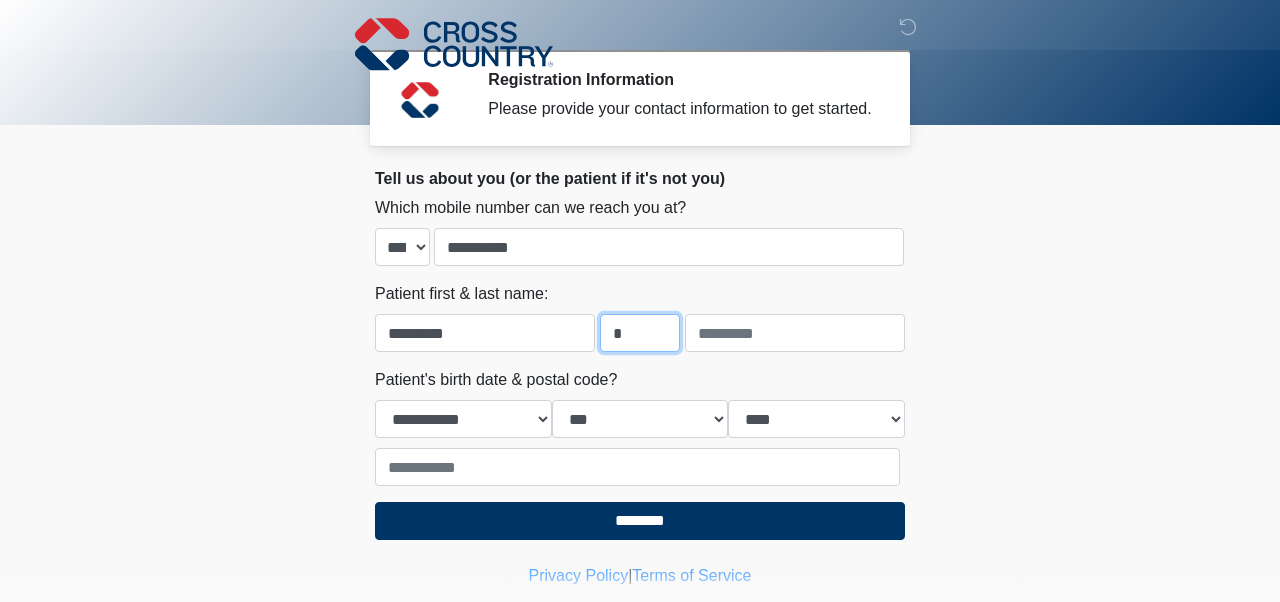 type on "*" 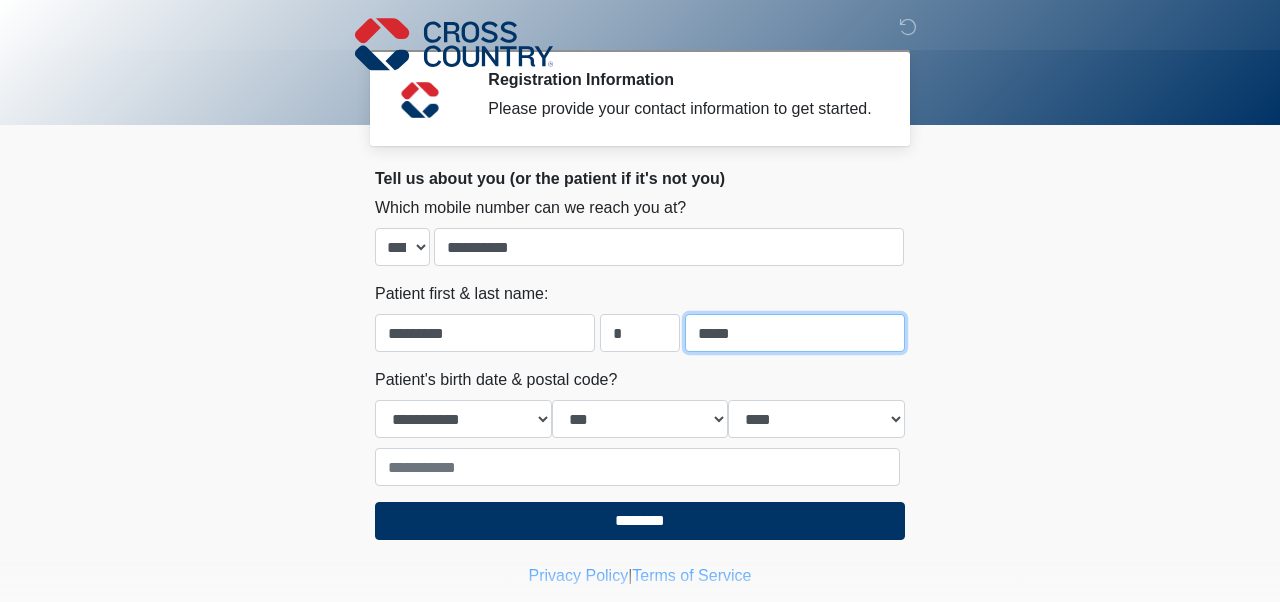 type on "*****" 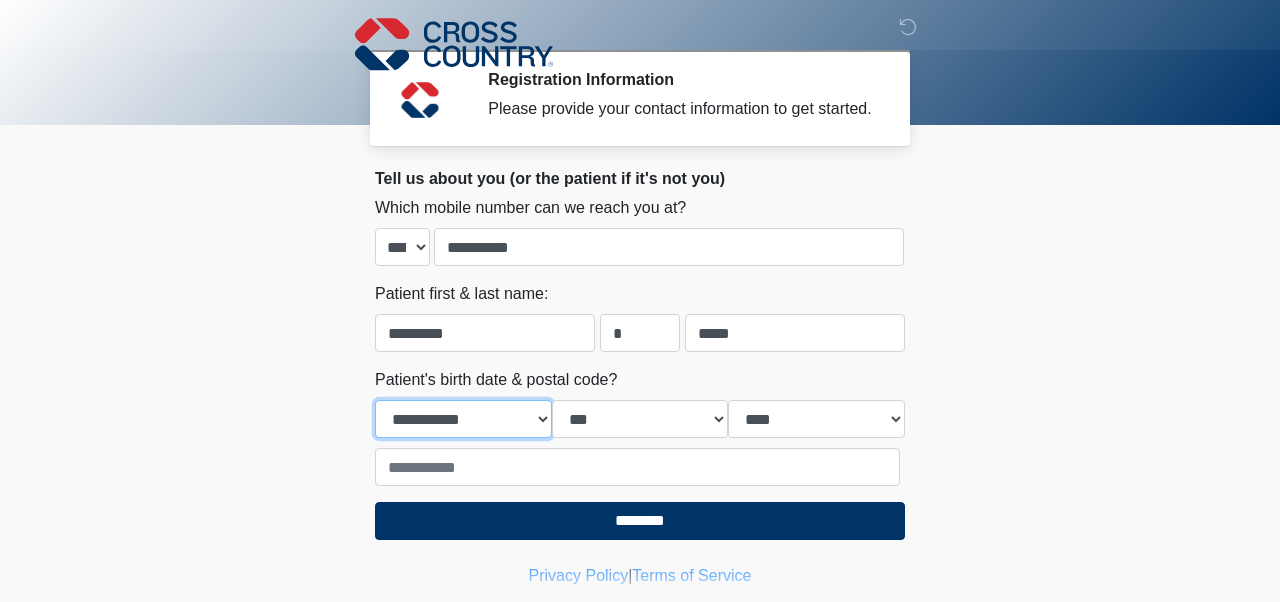 click on "**********" at bounding box center [463, 419] 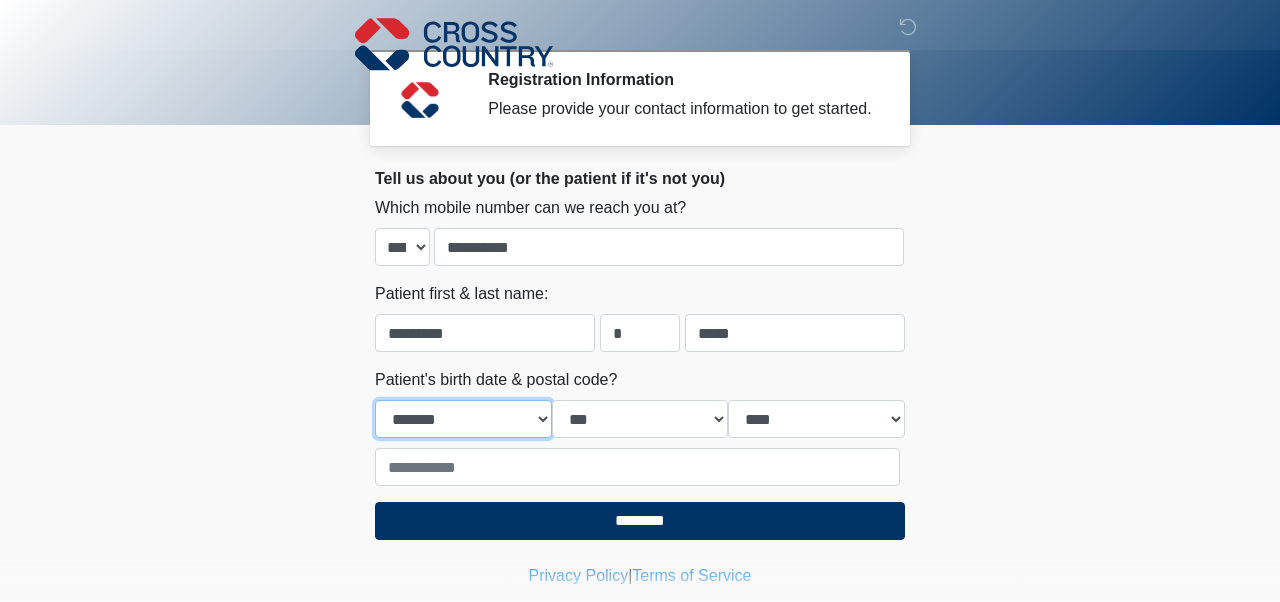 click on "**********" at bounding box center [463, 419] 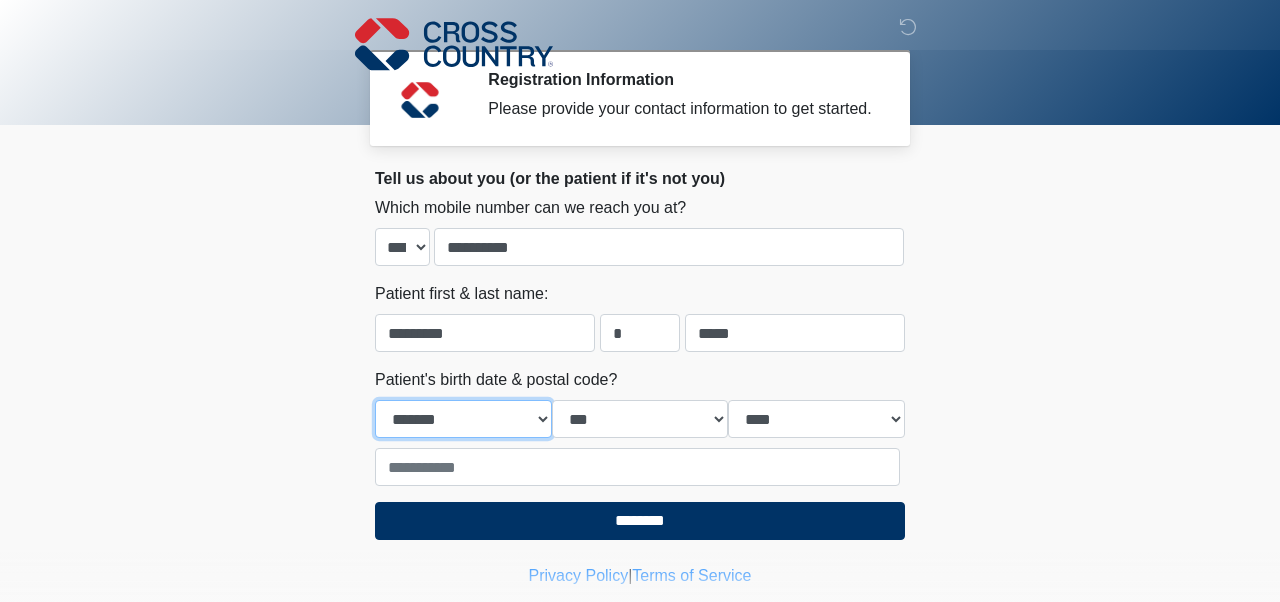 select on "*" 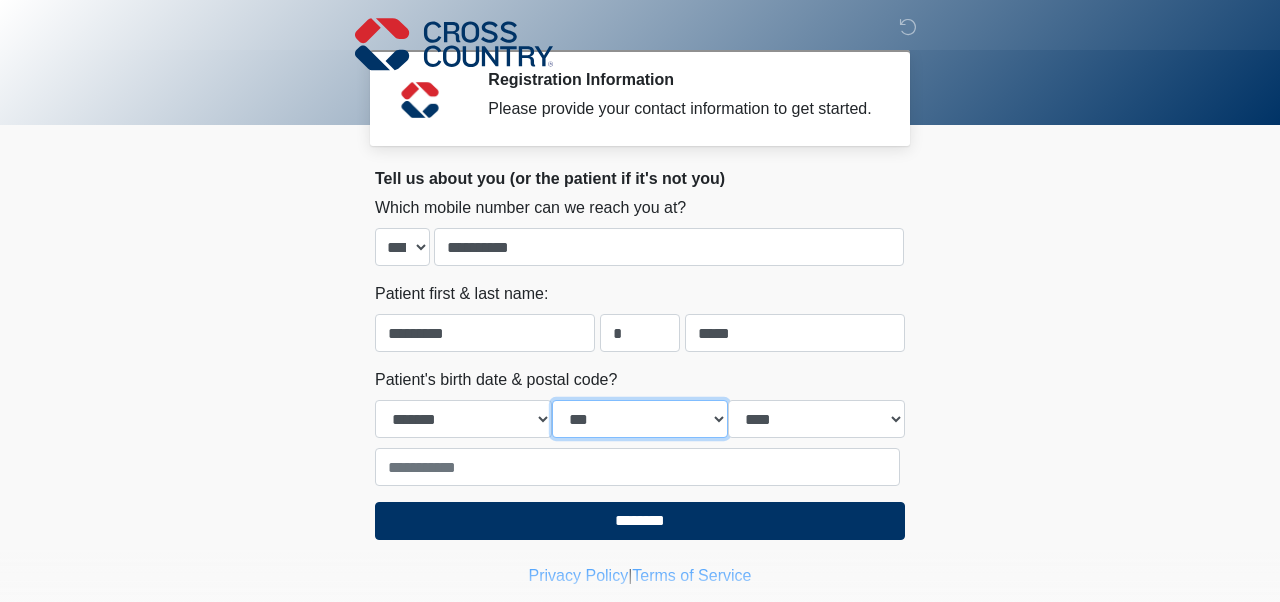 click on "***
*
*
*
*
*
*
*
*
*
**
**
**
**
**
**
**
**
**
**
**
**
**
**
**
**
**
**
**
**
**
**" at bounding box center [640, 419] 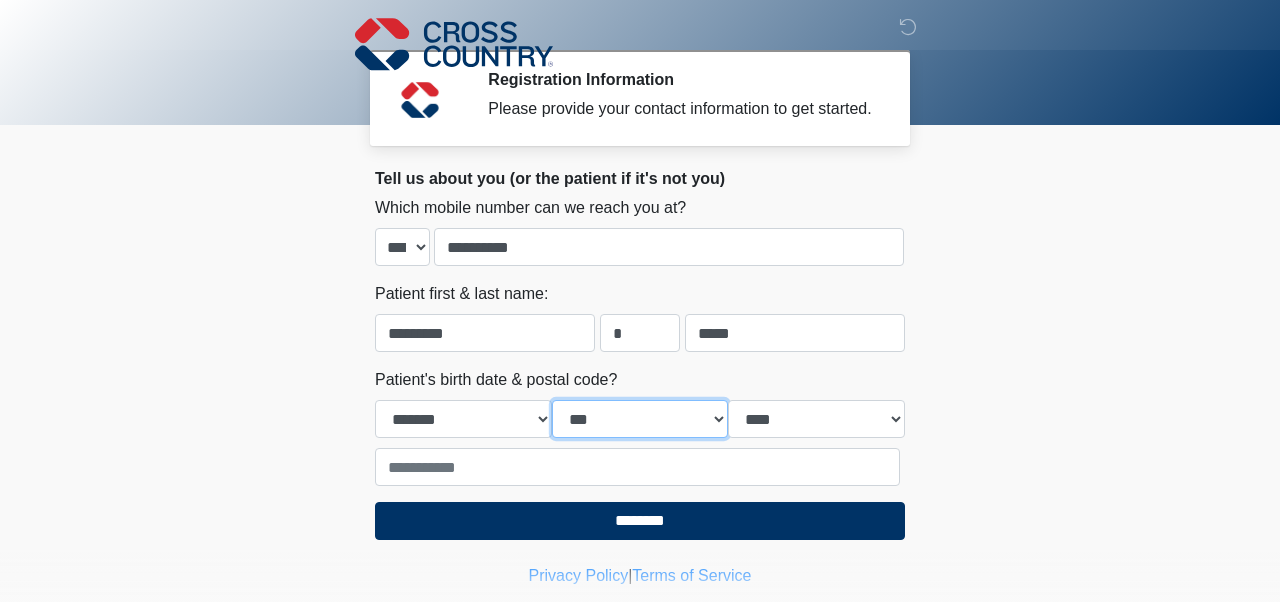 select on "**" 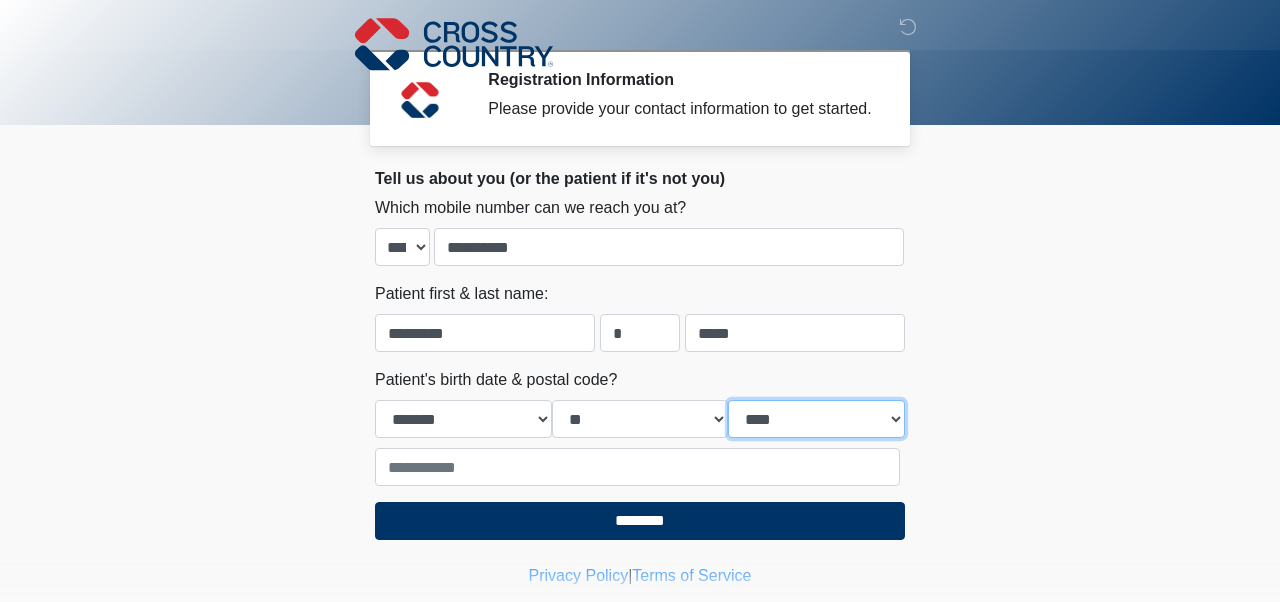click on "****
****
****
****
****
****
****
****
****
****
****
****
****
****
****
****
****
****
****
****
****
****
****
****
****
****
****
****
****
****
****
****
****
****
****
****
****
****
****
****
****
****
****
****
****
****
****
****
****
****
****
****
****
****
****
****
****
****
****
****
****
****
****
****
****
****
****
****
****
****
****
****
****
****
****
****
****
****
****
****
****
****
****
****
****
****
****
****
****
****
****
****
****
****
****
****
****
****
****
****
****
****" at bounding box center (816, 419) 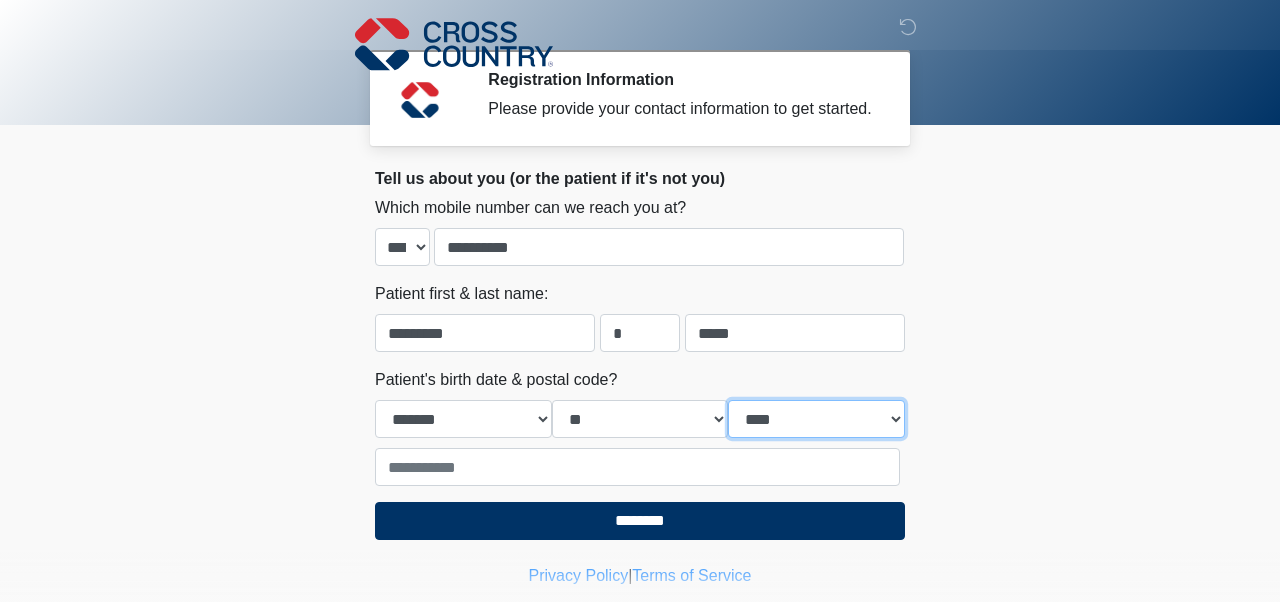 select on "****" 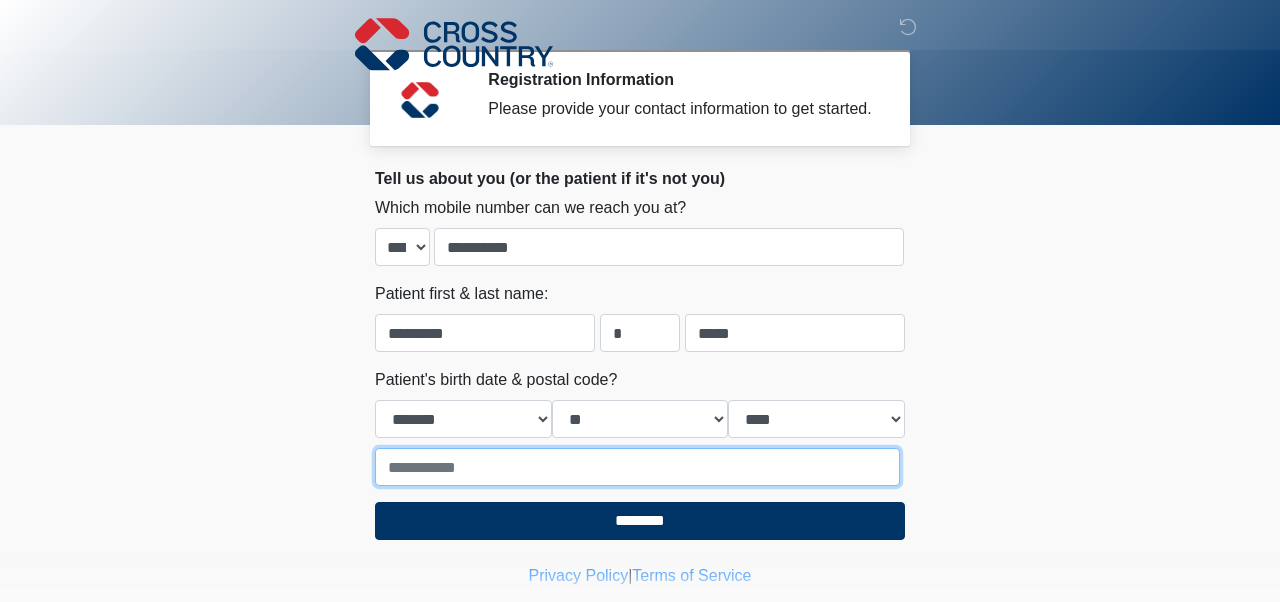 click at bounding box center [637, 467] 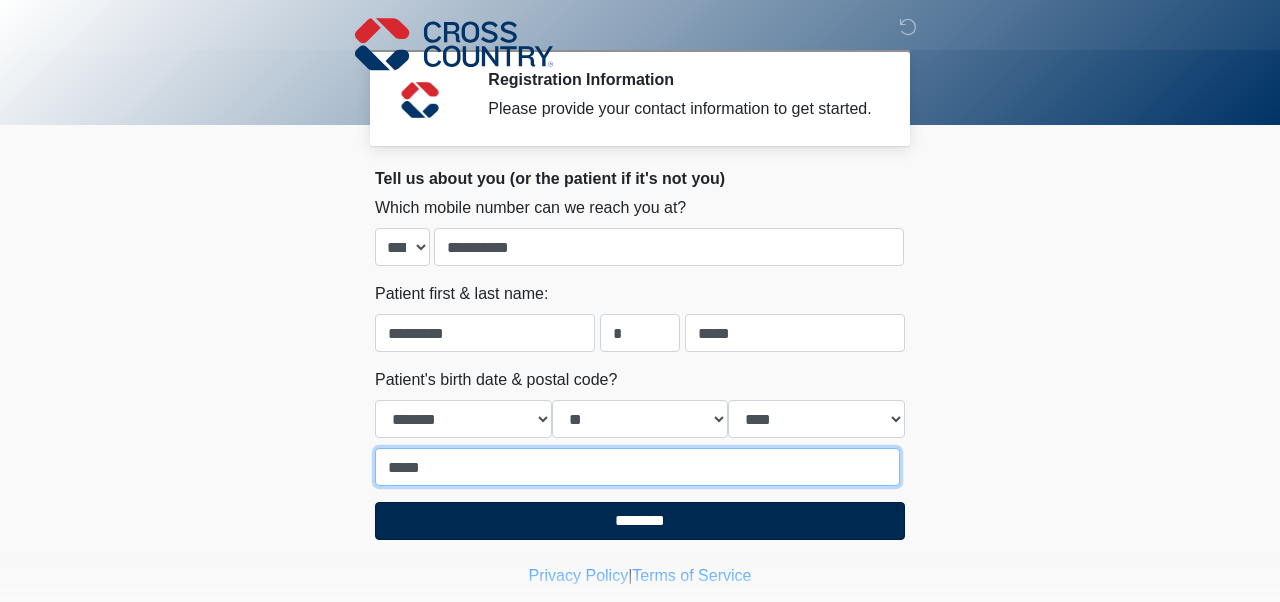 type on "*****" 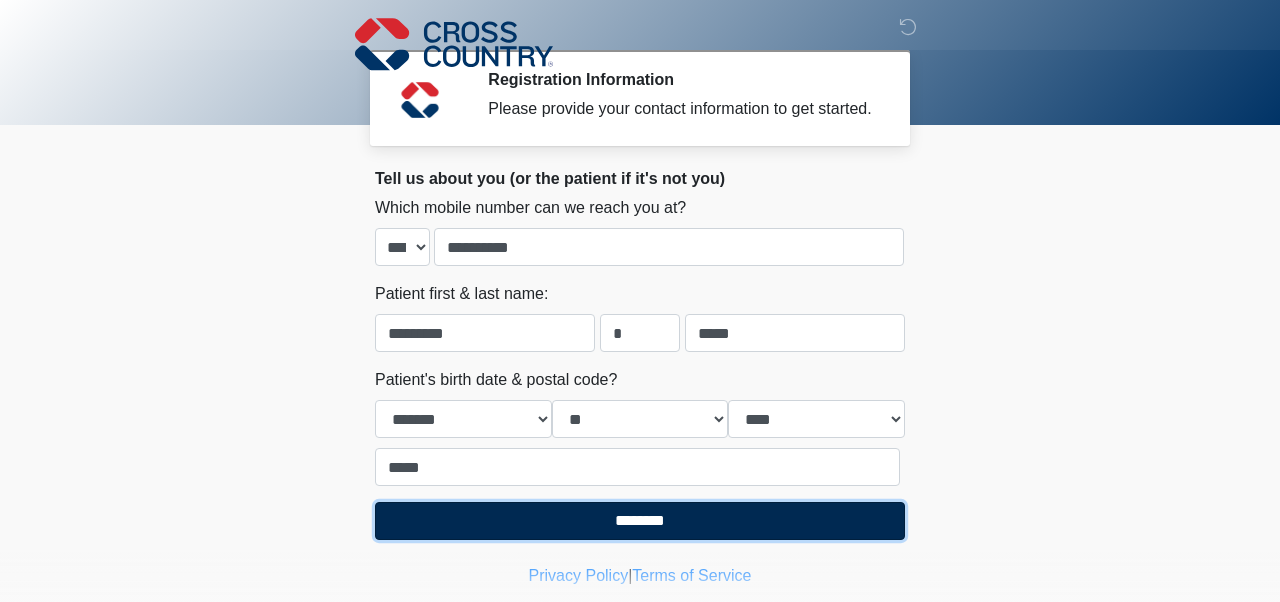 click on "********" at bounding box center [640, 521] 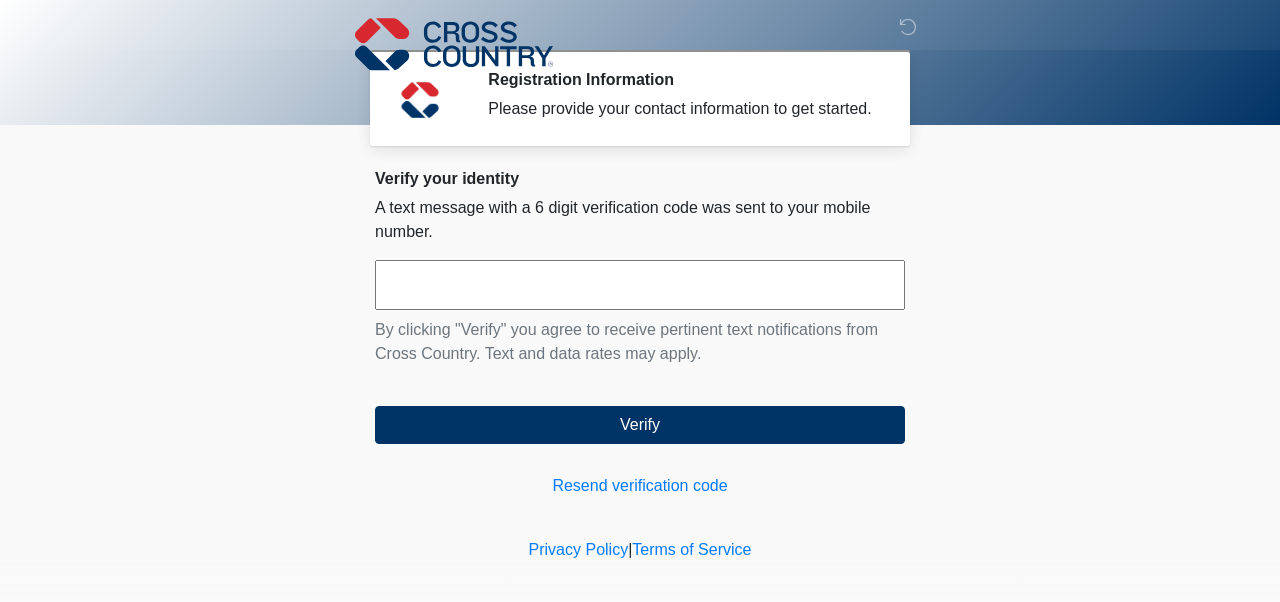 click at bounding box center (640, 285) 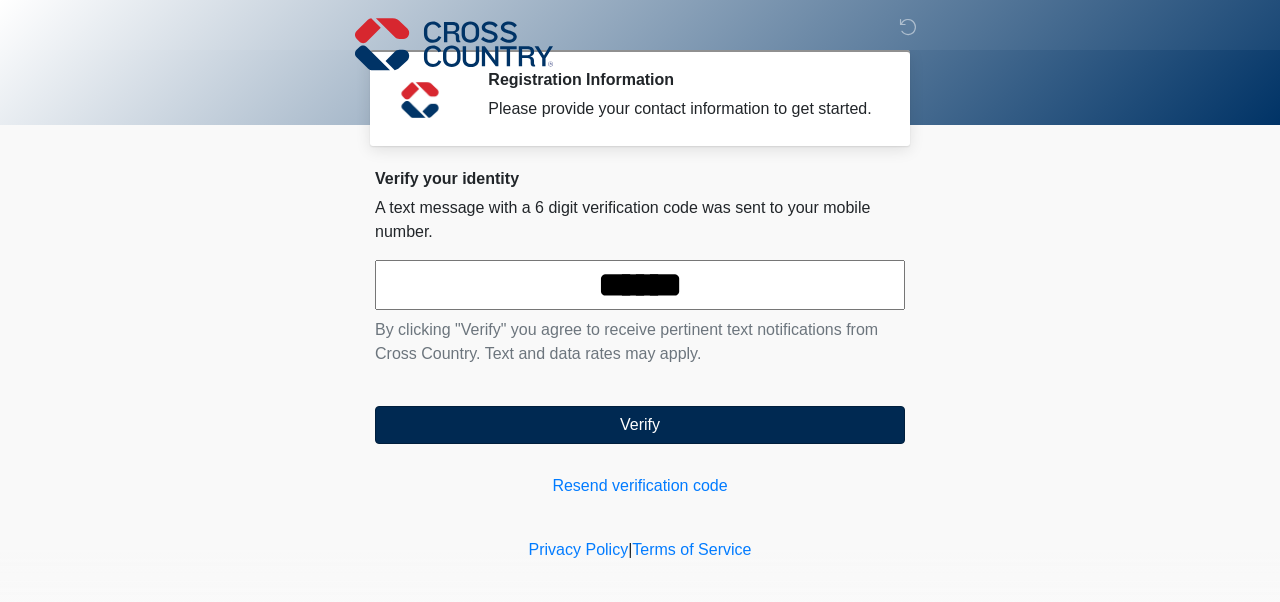 type on "******" 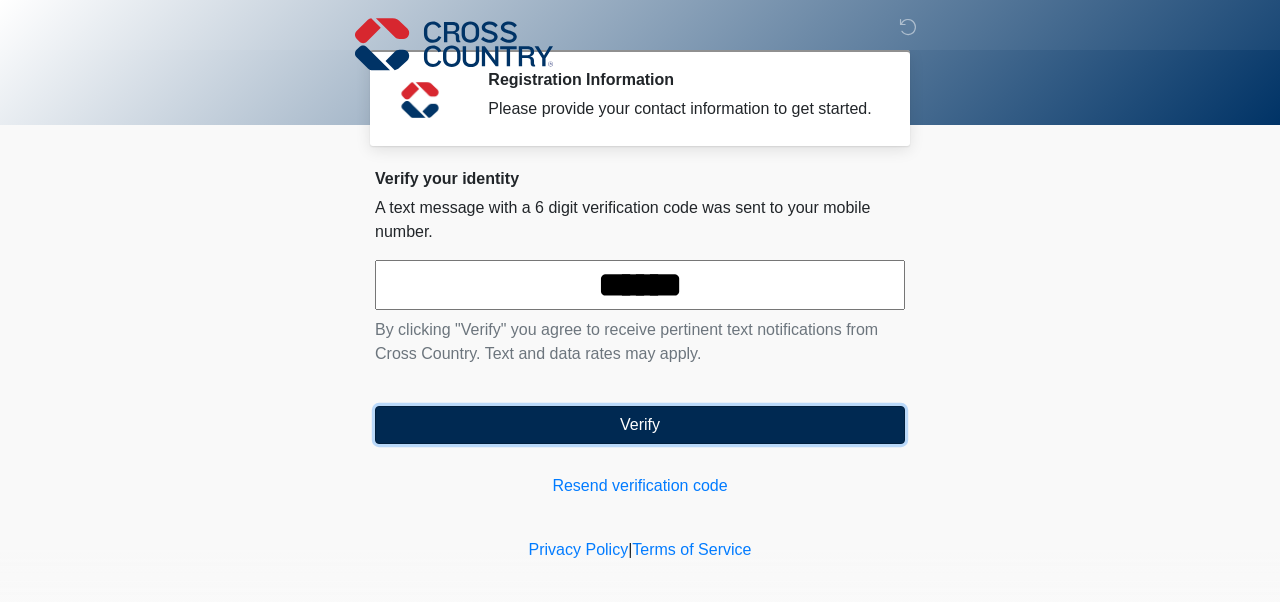 click on "Verify" at bounding box center [640, 425] 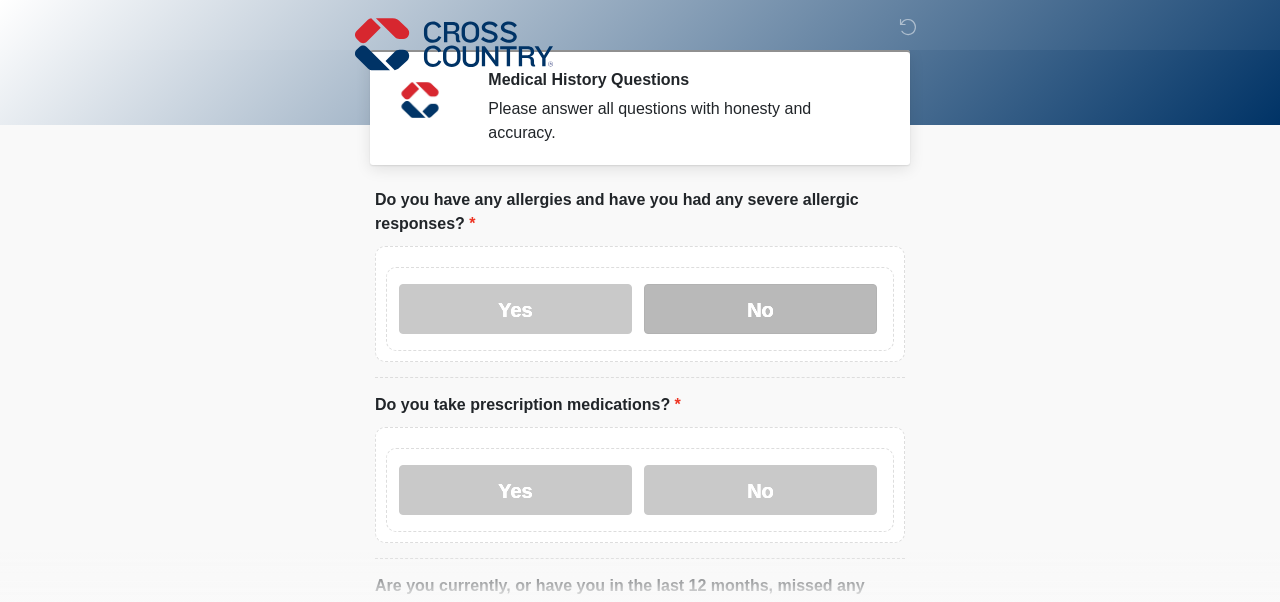 click on "No" at bounding box center [760, 309] 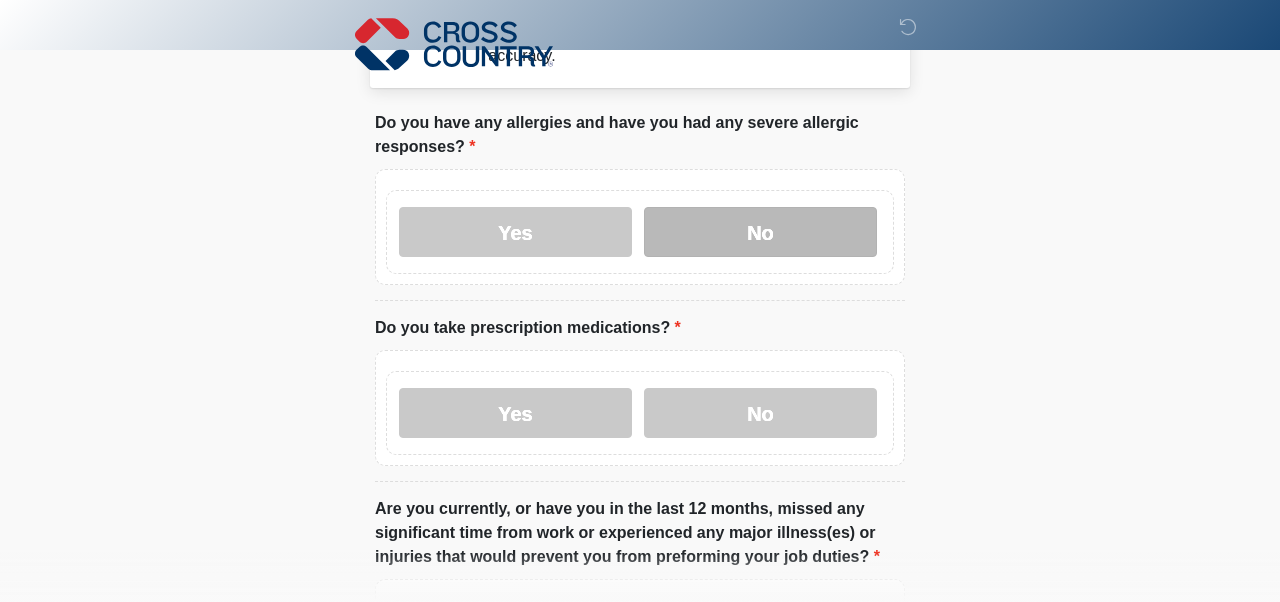 scroll, scrollTop: 78, scrollLeft: 0, axis: vertical 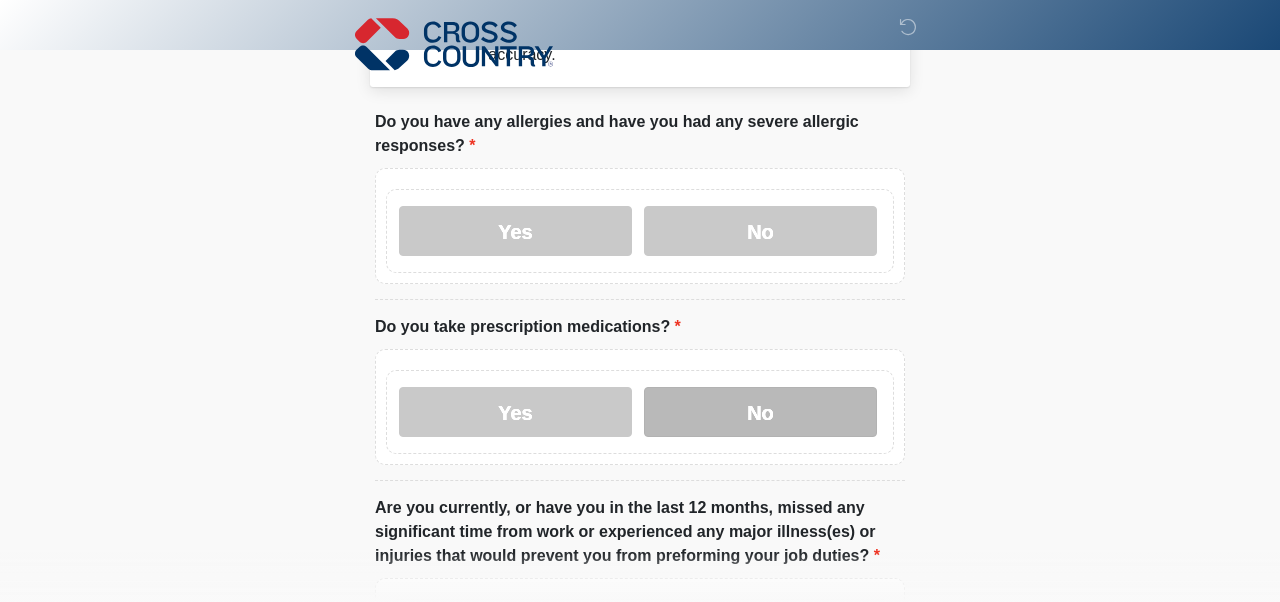 click on "No" at bounding box center (760, 412) 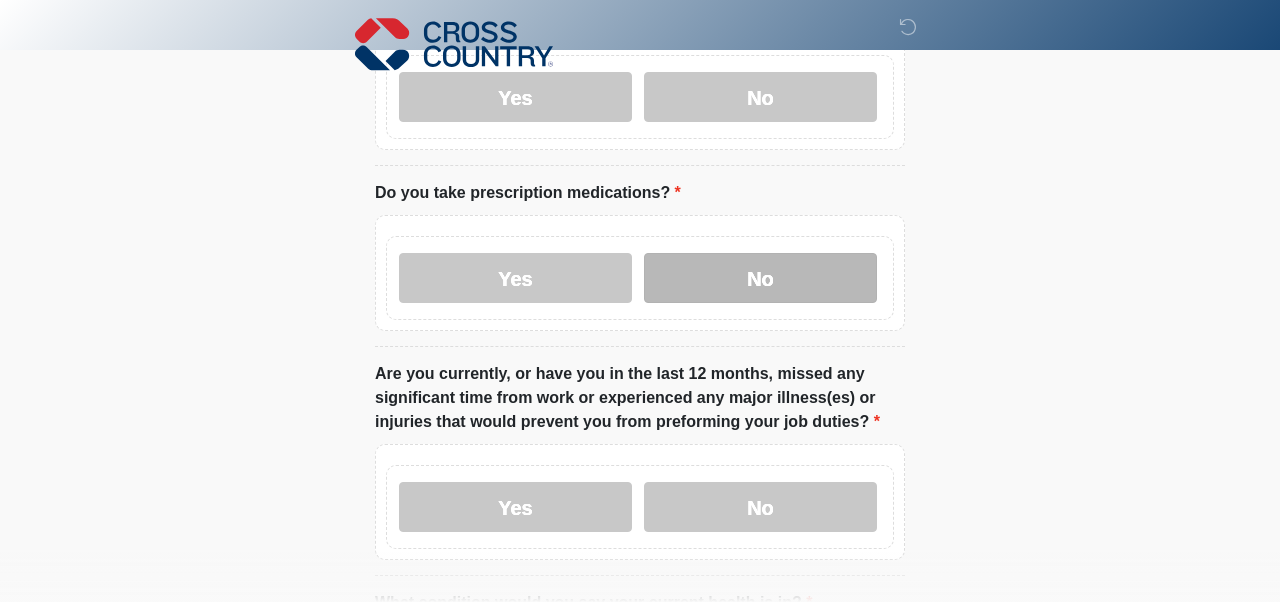 scroll, scrollTop: 213, scrollLeft: 0, axis: vertical 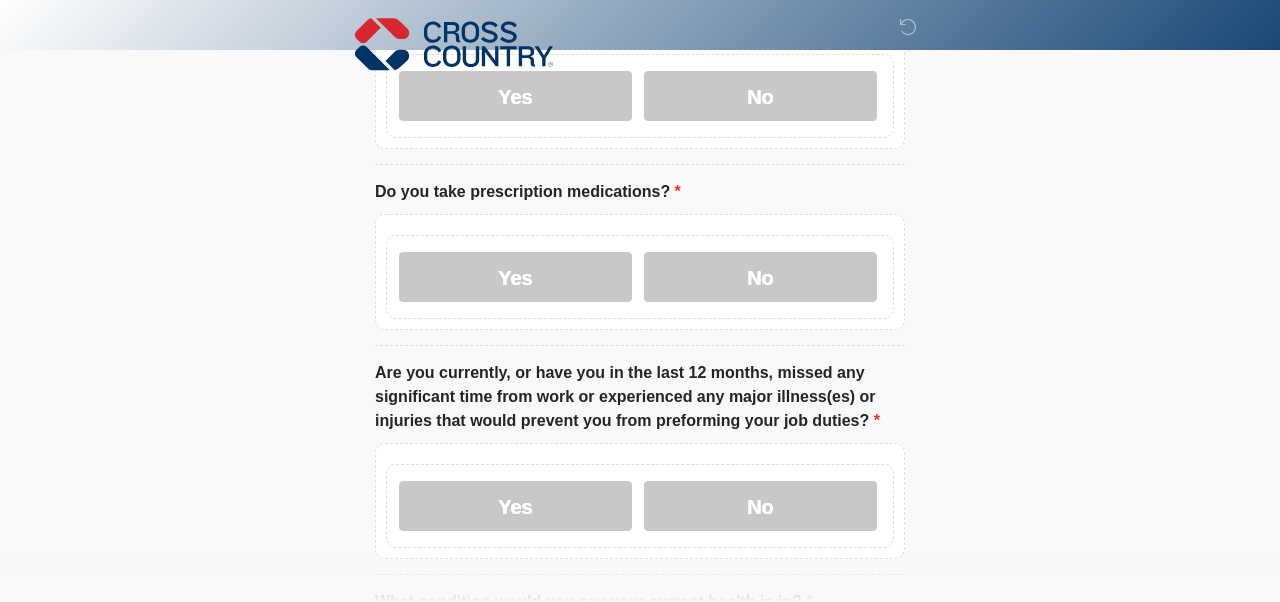 click on "Yes
No" at bounding box center (640, 96) 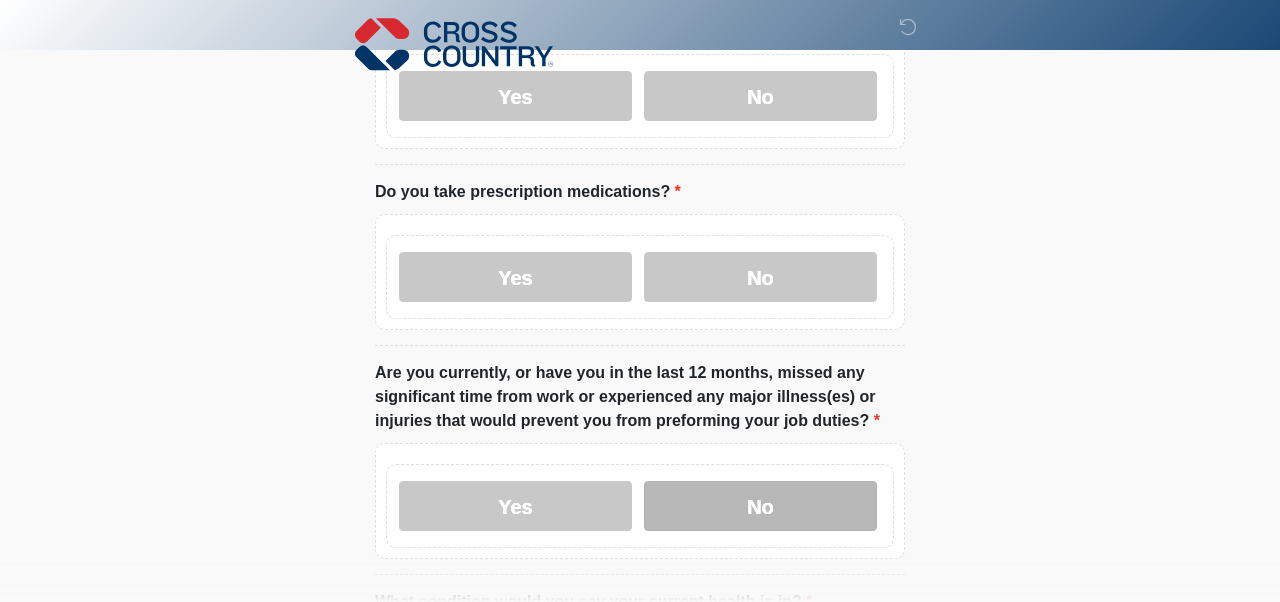 click on "No" at bounding box center [760, 506] 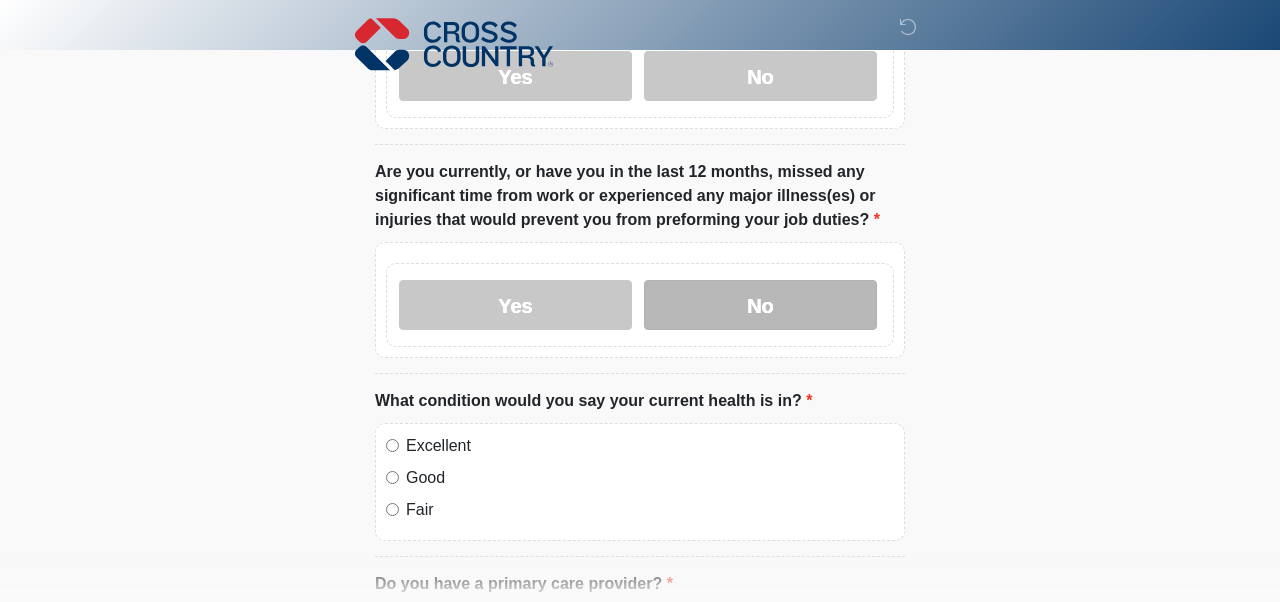 scroll, scrollTop: 416, scrollLeft: 0, axis: vertical 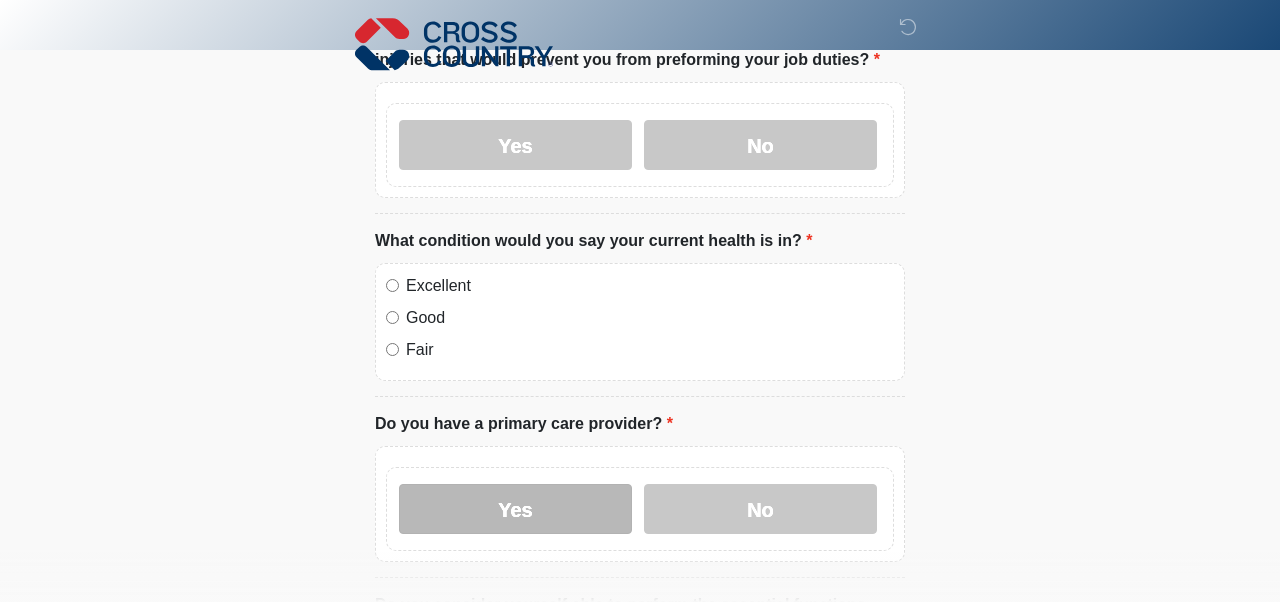 click on "Yes" at bounding box center (515, 509) 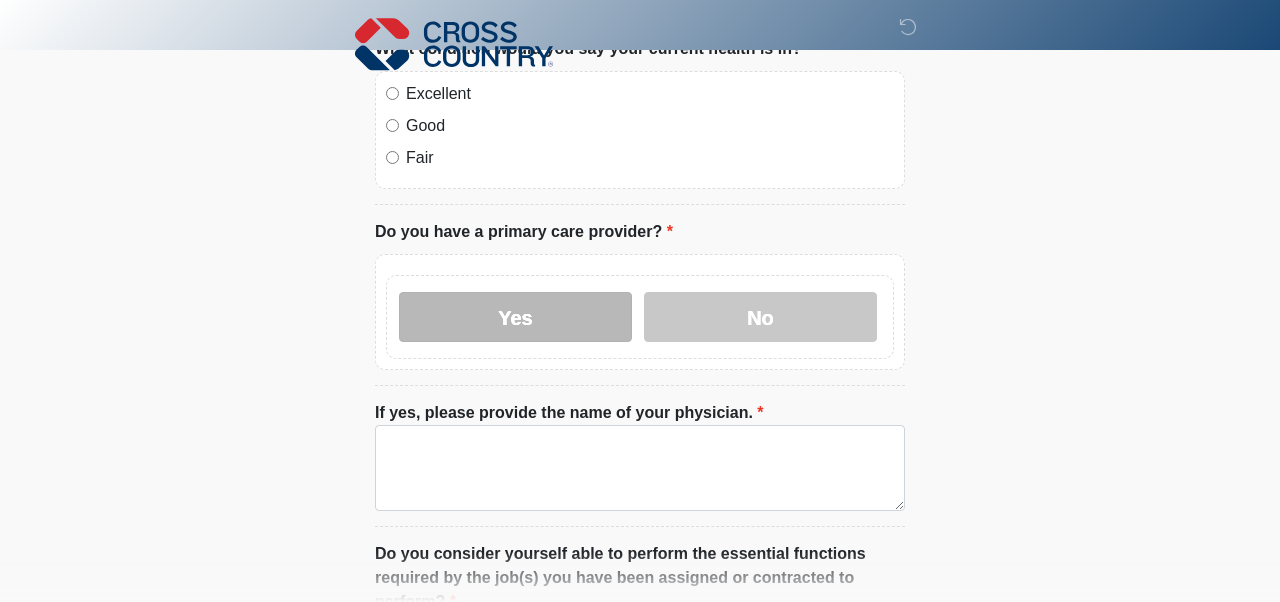 scroll, scrollTop: 769, scrollLeft: 0, axis: vertical 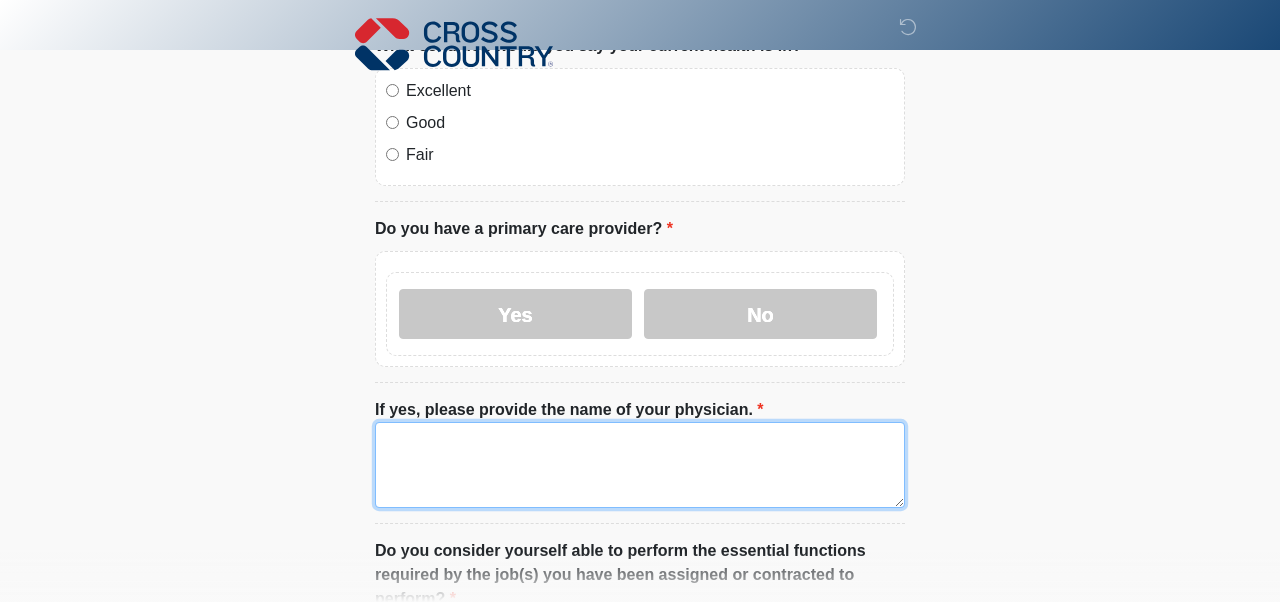 click on "If yes, please provide the name of your physician." at bounding box center (640, 465) 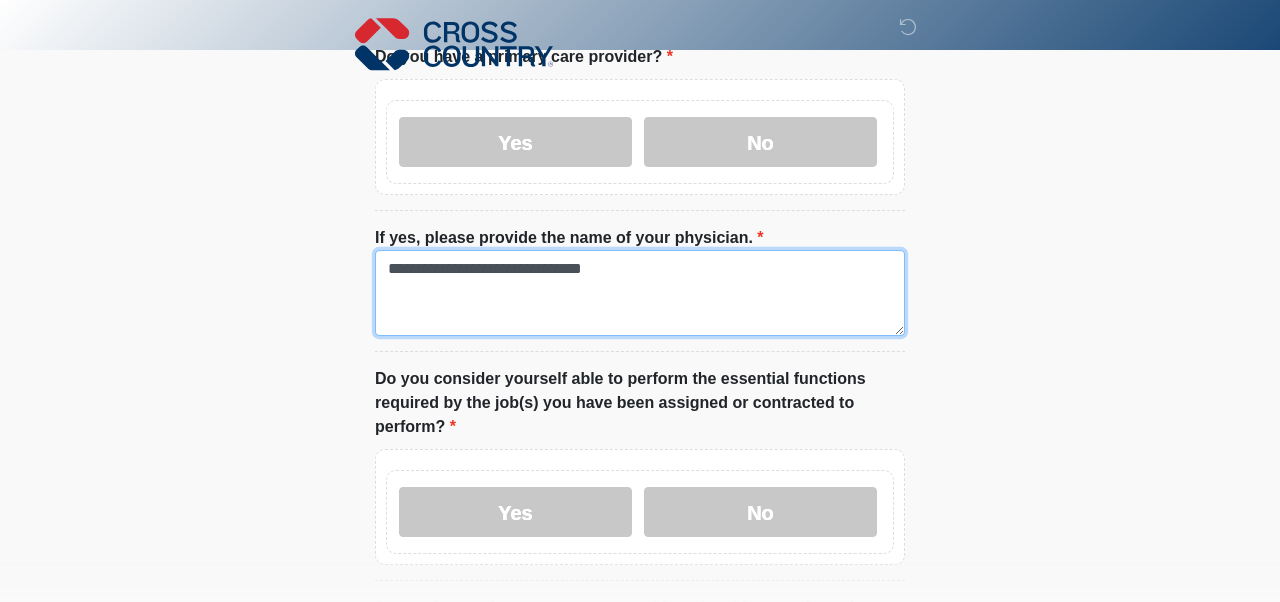scroll, scrollTop: 942, scrollLeft: 0, axis: vertical 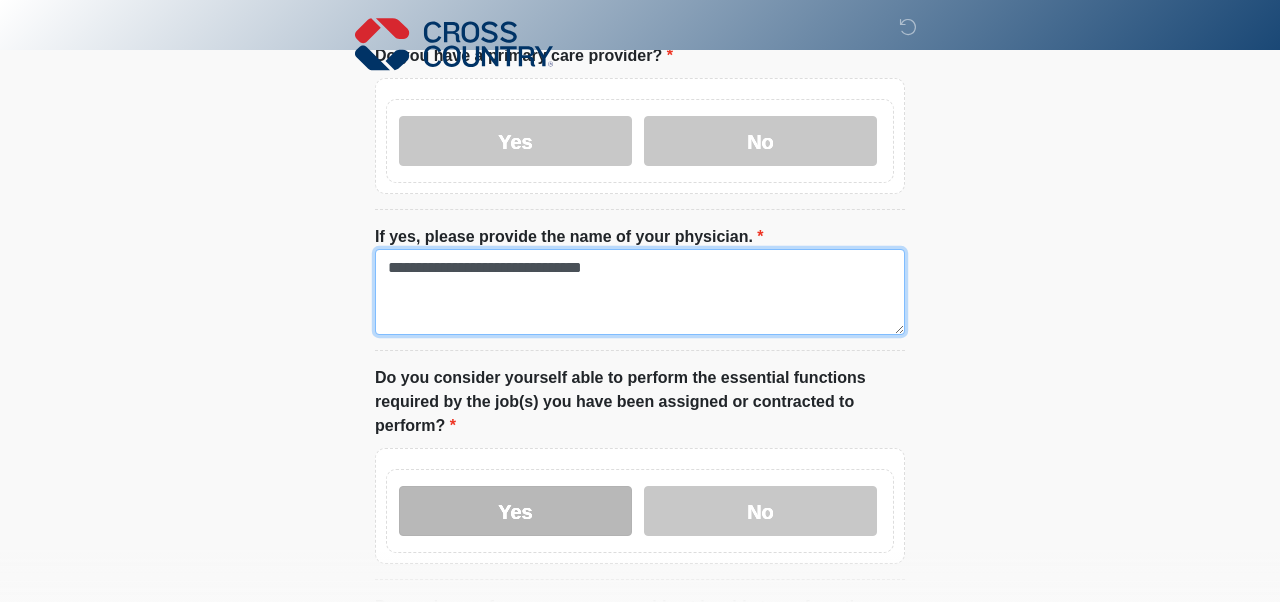 type on "**********" 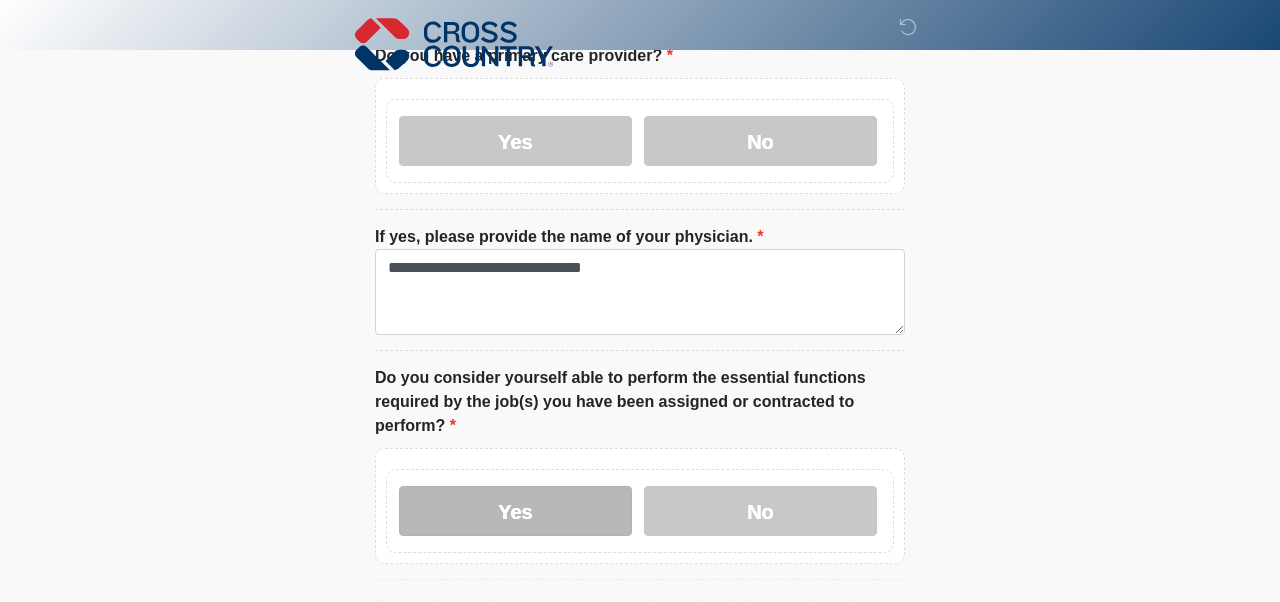 click on "Yes" at bounding box center (515, 511) 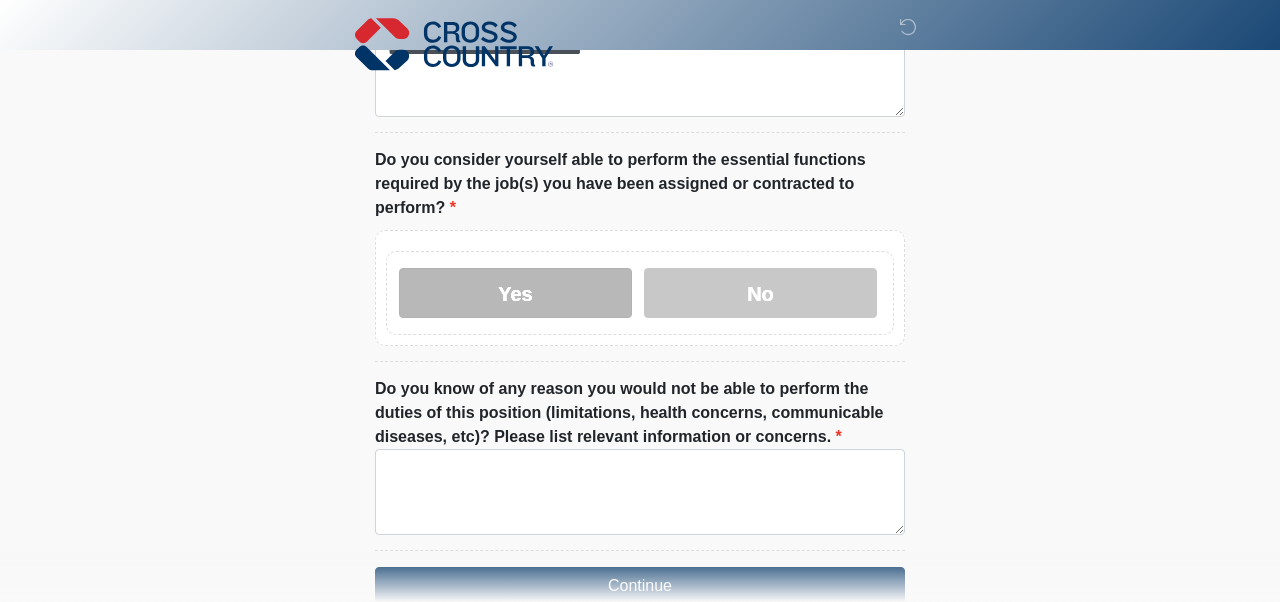 scroll, scrollTop: 1186, scrollLeft: 0, axis: vertical 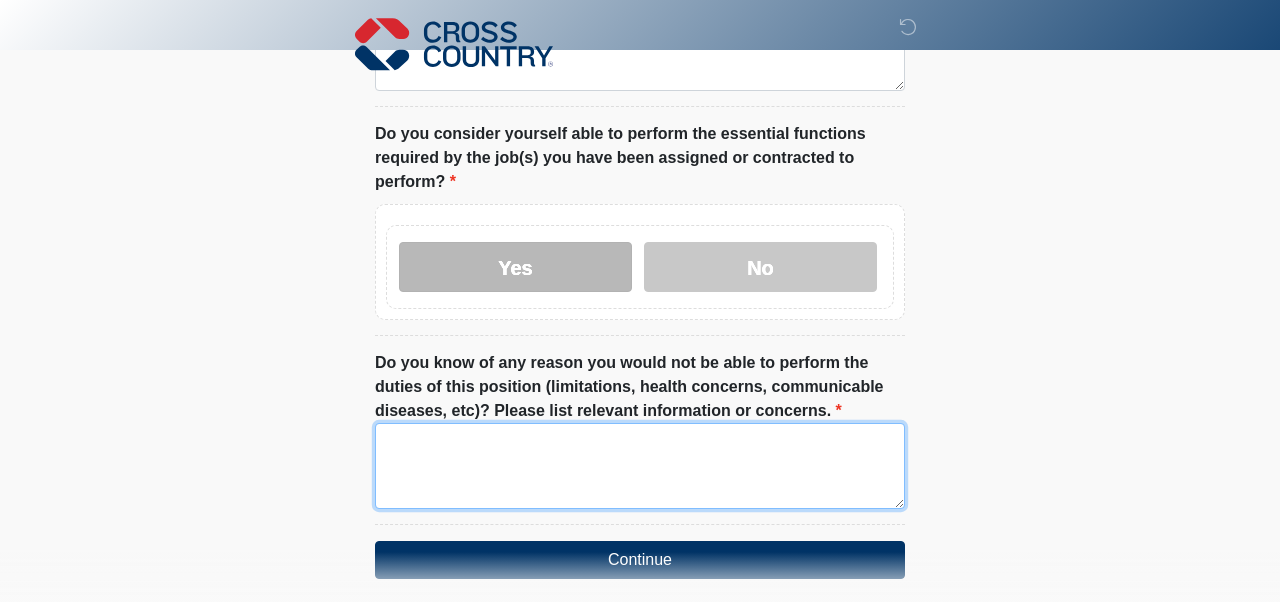 click on "Do you know of any reason you would not be able to perform the duties of this position (limitations, health concerns, communicable diseases, etc)?  Please list relevant information or concerns." at bounding box center (640, 466) 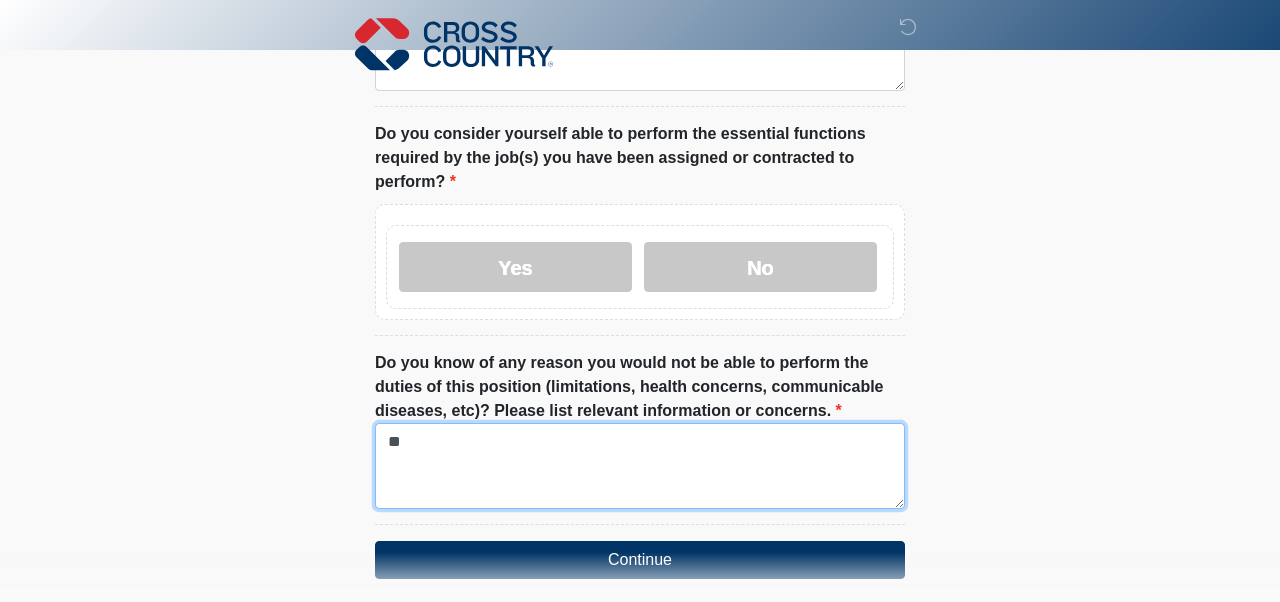 scroll, scrollTop: 1267, scrollLeft: 0, axis: vertical 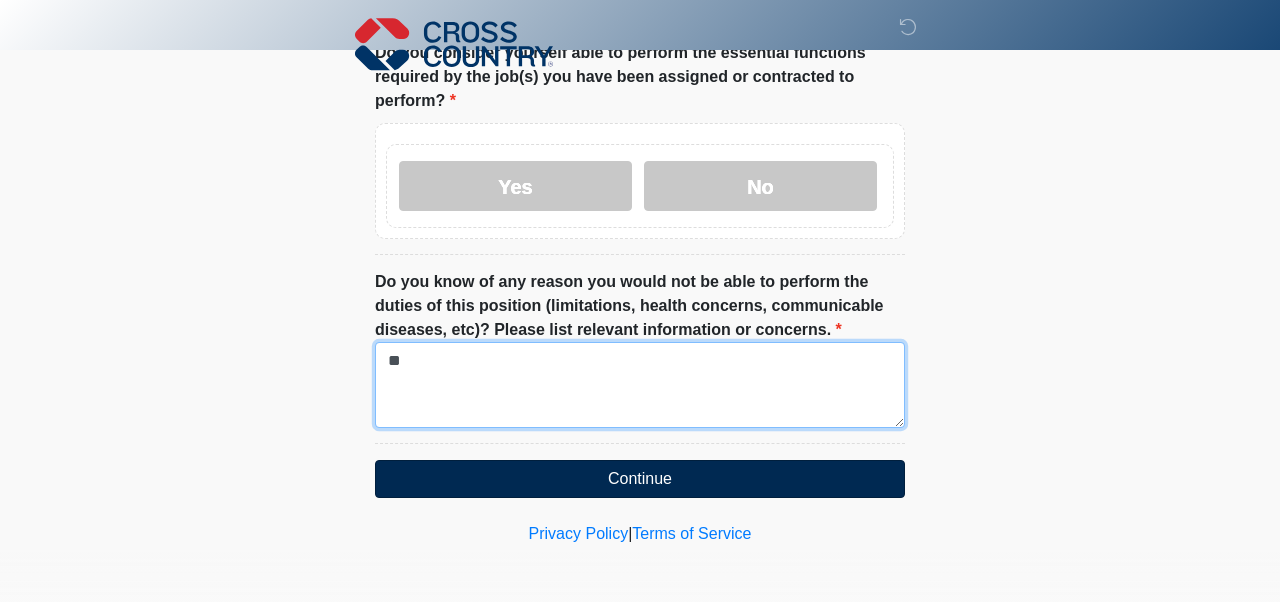type on "**" 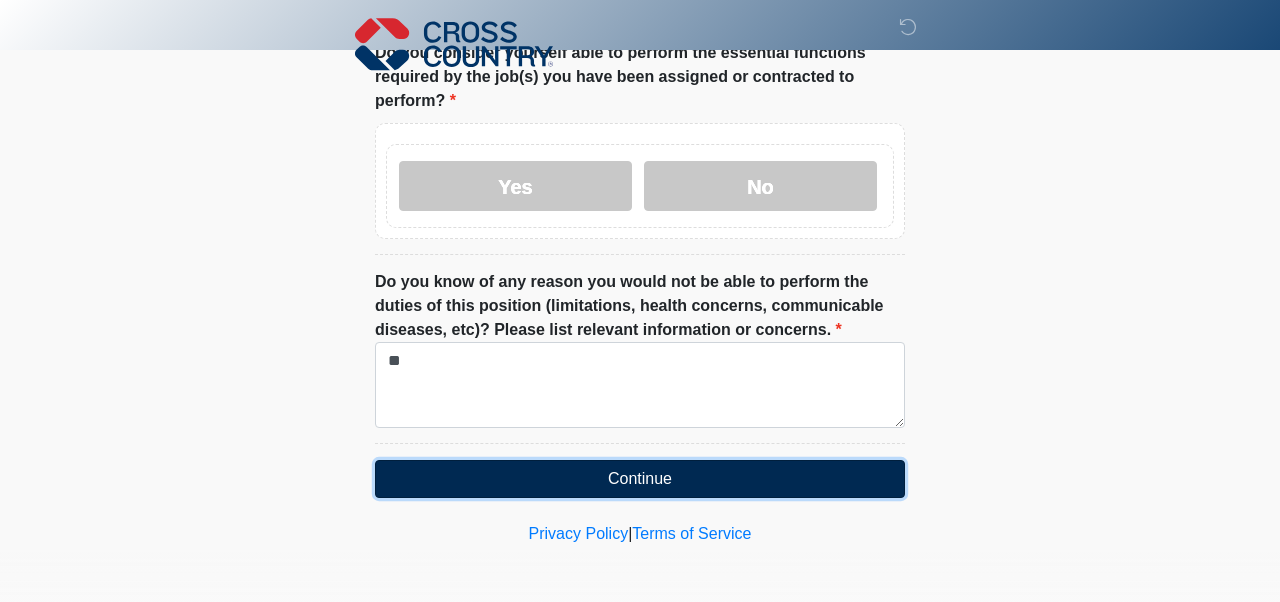 click on "Continue" at bounding box center [640, 479] 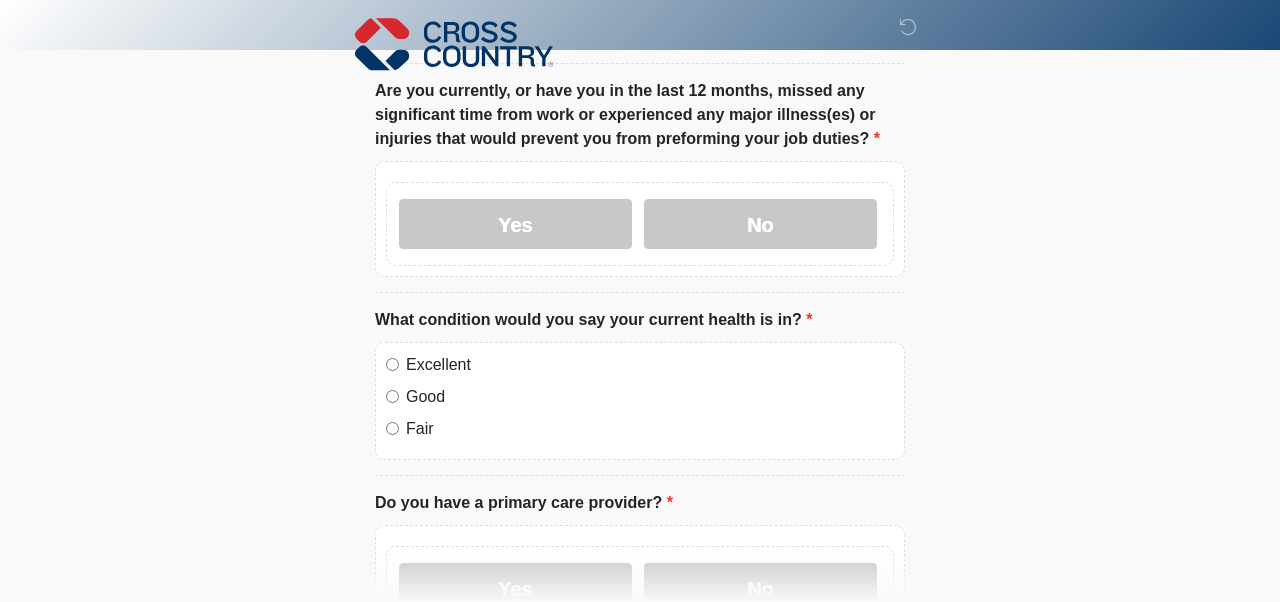 scroll, scrollTop: 0, scrollLeft: 0, axis: both 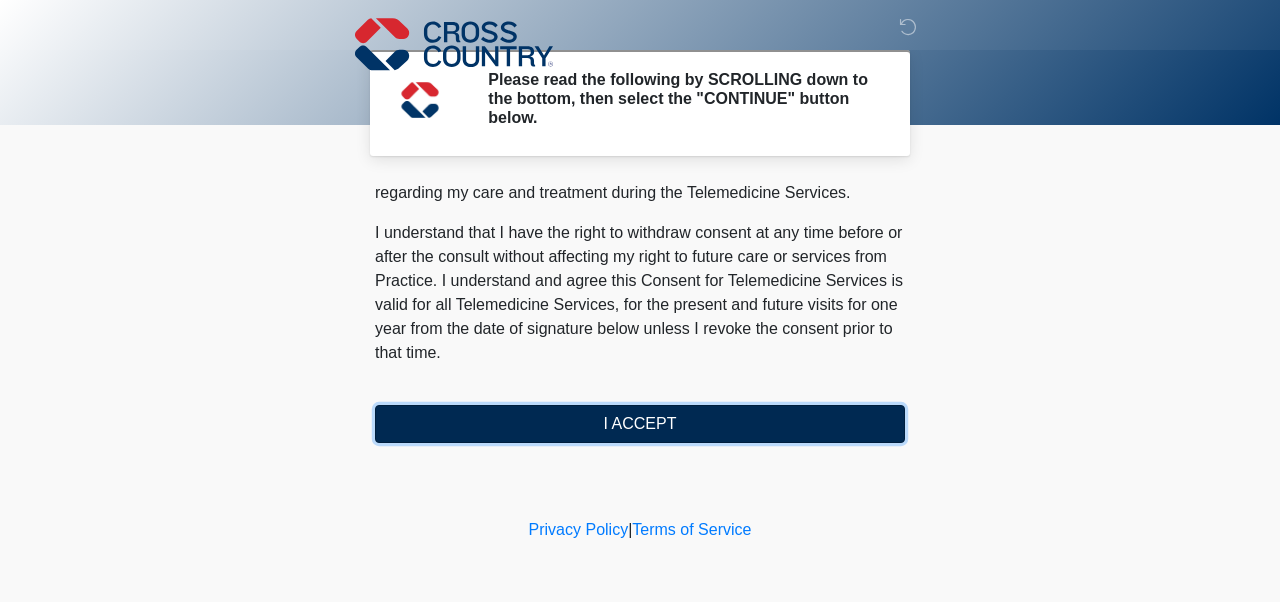 click on "I ACCEPT" at bounding box center [640, 424] 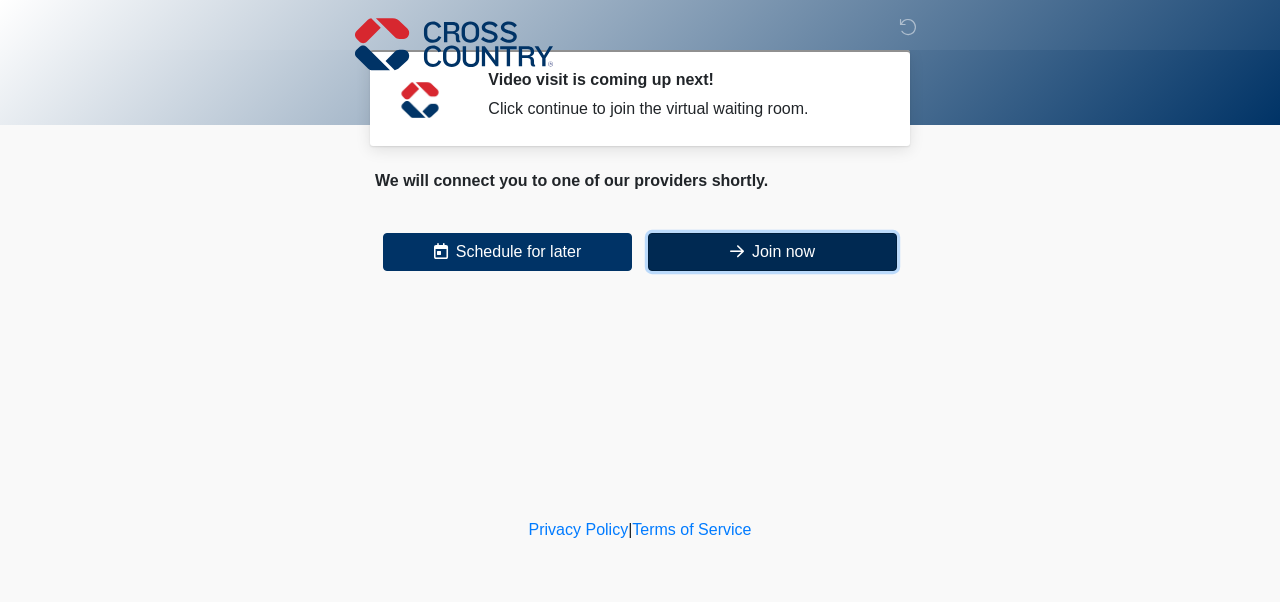 click at bounding box center [737, 251] 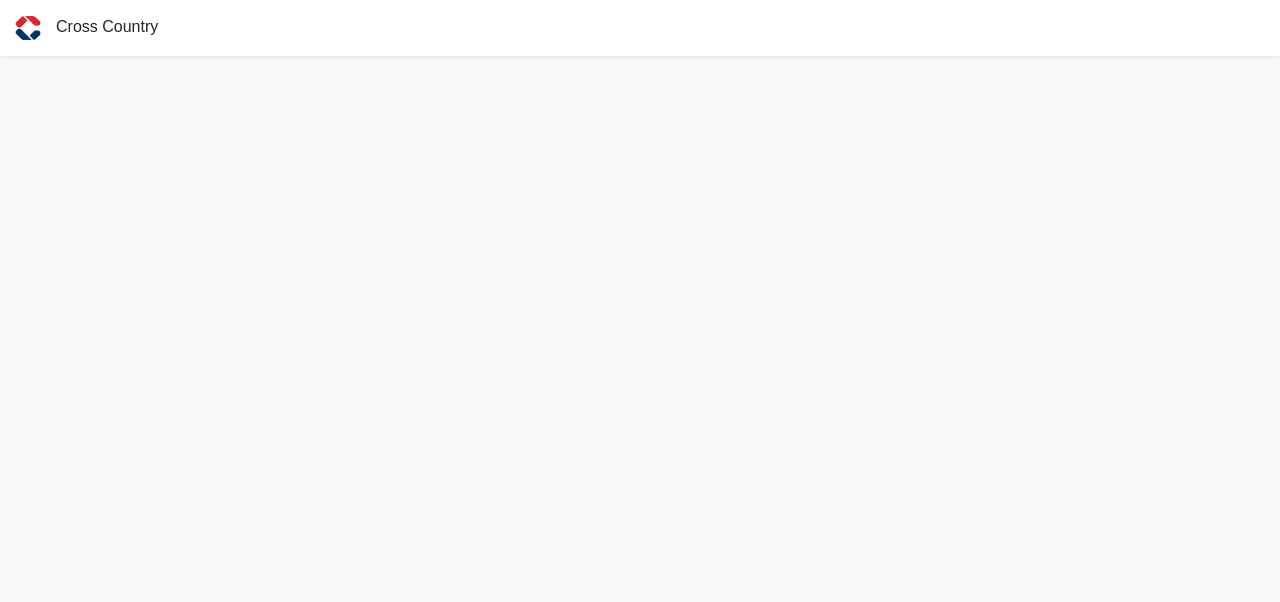 scroll, scrollTop: 6, scrollLeft: 0, axis: vertical 